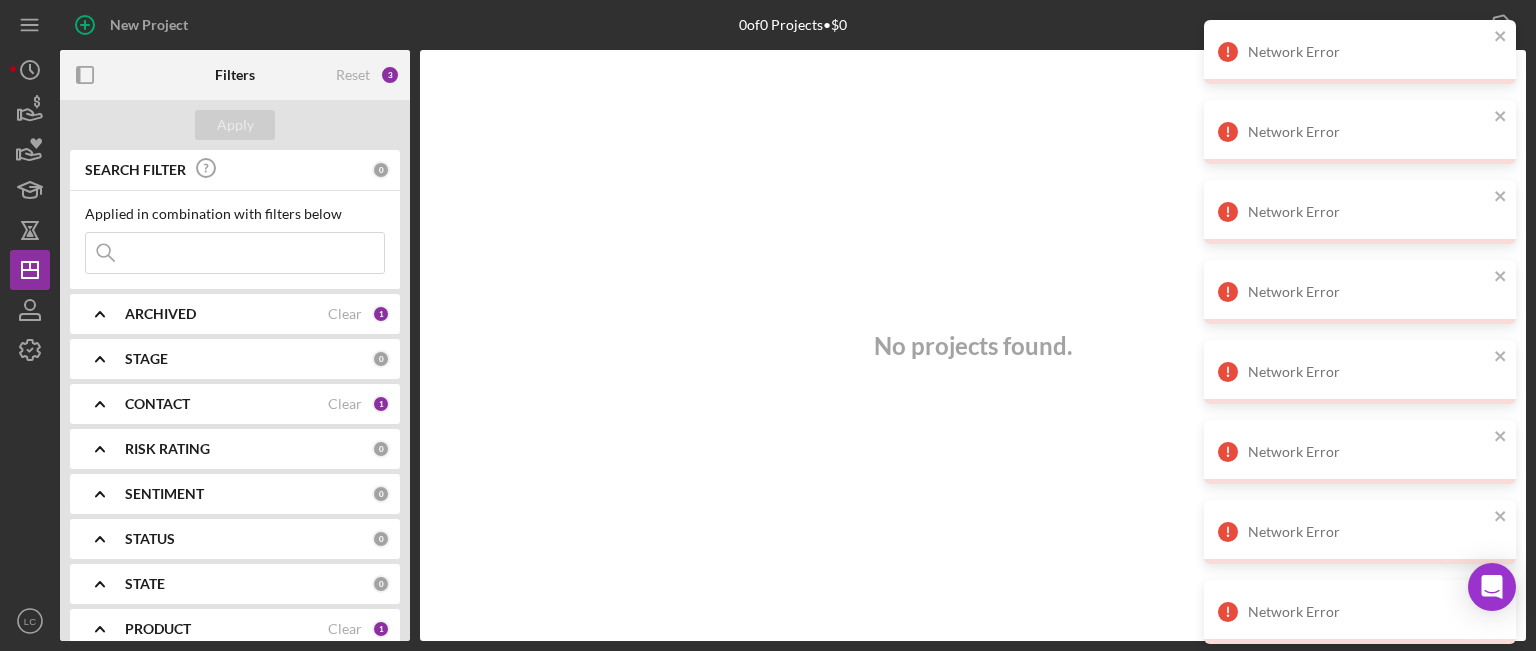scroll, scrollTop: 0, scrollLeft: 0, axis: both 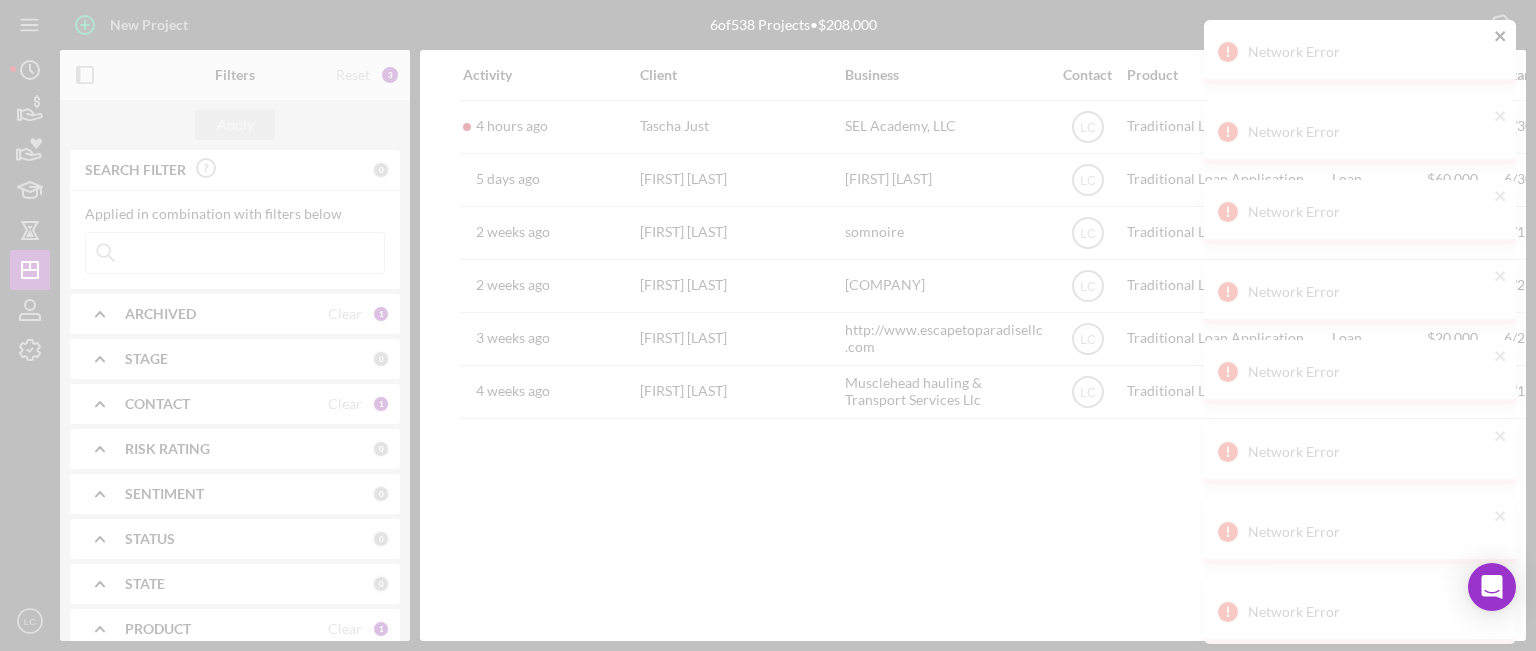 click at bounding box center [768, 325] 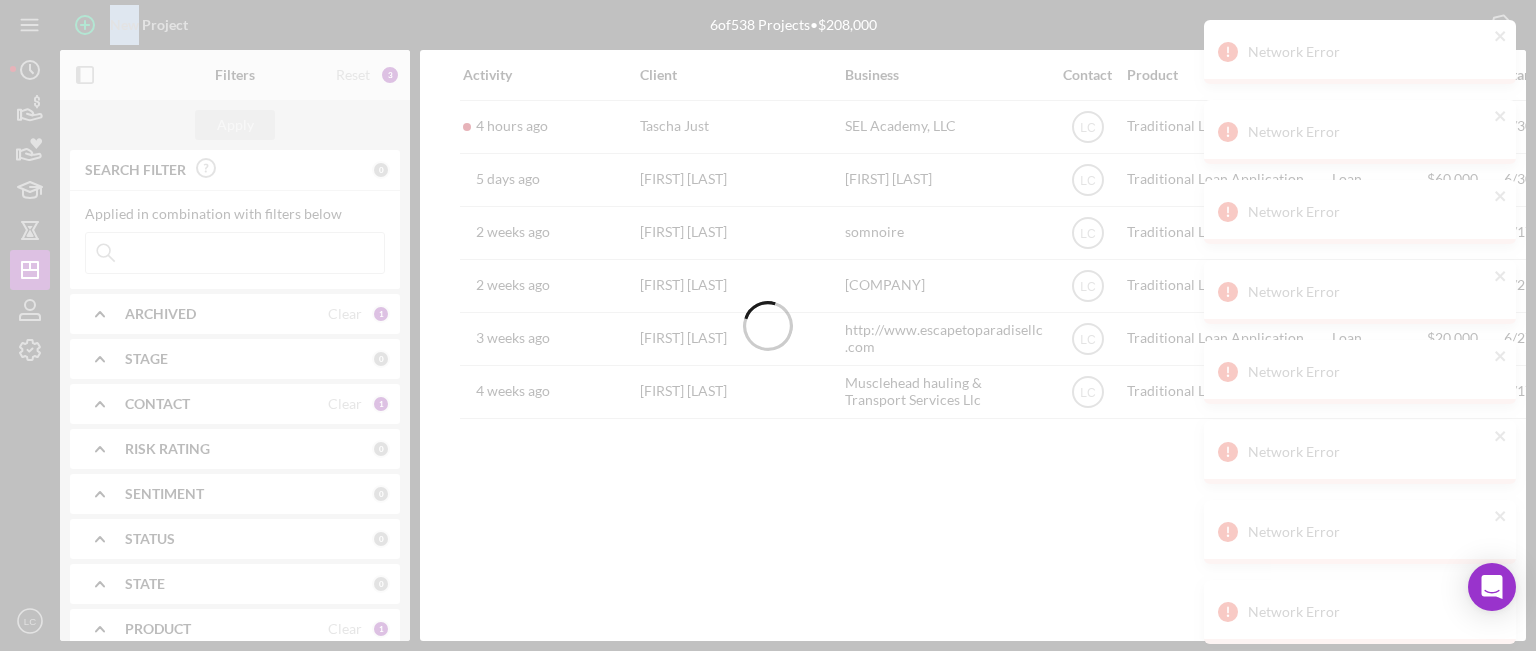 click at bounding box center [768, 325] 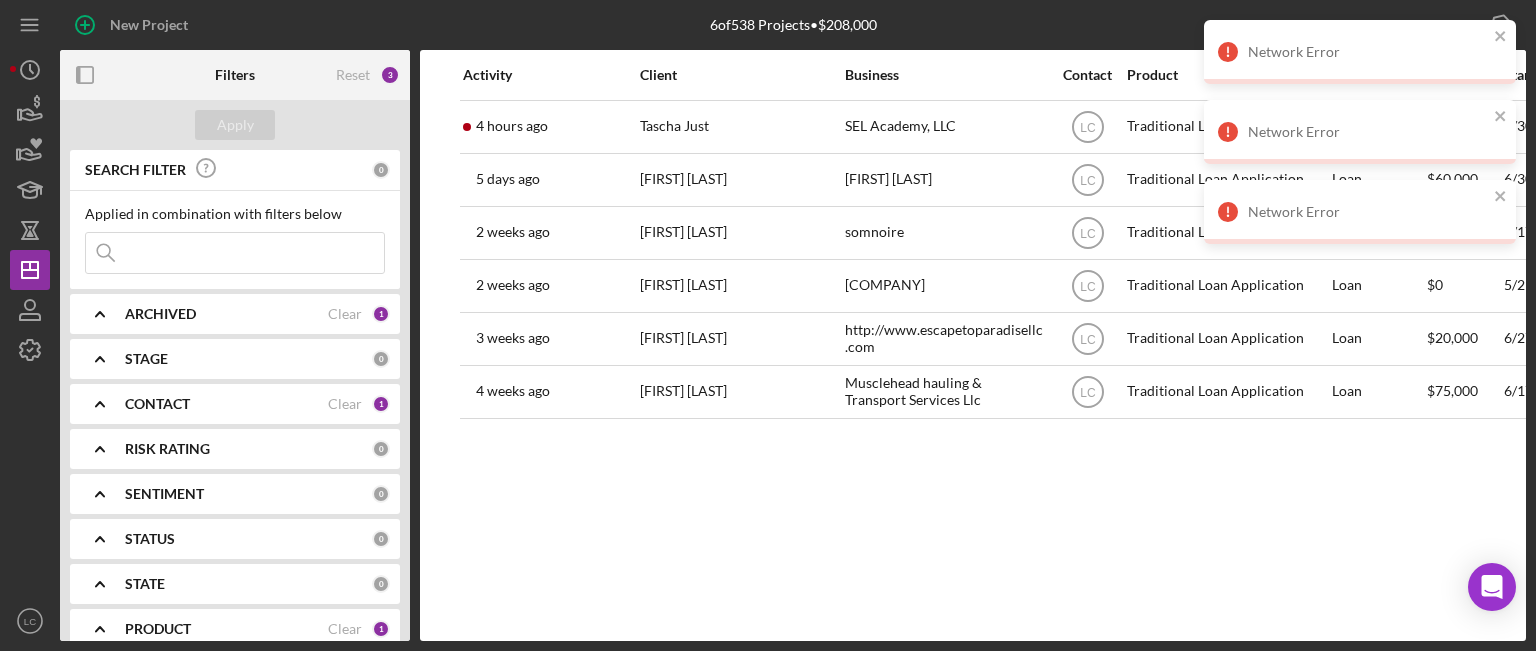 click on "[FIRST] [LAST] [FIRST] [LAST] SEL Academy, LLC Icon/User Photo LC Traditional Loan Application Loan $40,000 [DATE] Open Ongoing 1 MN Icon/Navigate 5 days ago [FIRST] [LAST] [FIRST] [LAST] Hexproof under SCorp Miss Slasher Icon/User Photo LC Traditional Loan Application Loan $60,000 [DATE] Open Ongoing 1 MN Icon/Navigate 2 weeks ago [FIRST] [LAST] [FIRST] [LAST] somnoire Icon/User Photo LC Traditional Loan Application Loan $13,000 [DATE] Open Ongoing 1 MN Icon/Navigate 2 weeks ago [FIRST] [LAST] [FIRST] [LAST] Minnesota Metal Fabrication Inc. Icon/User Photo LC Traditional Loan Application Loan $0 [DATE] Pending Ongoing 1 MN Icon/Navigate 3 weeks ago [FIRST] [LAST] [FIRST] [LAST] http://www.escapetoparadisellc.com Icon/User Photo LC Traditional Loan Application Loan $20,000 [DATE] Open Ongoing 1 MN Icon/Navigate 4 weeks ago [FIRST] [LAST]" at bounding box center [973, 345] 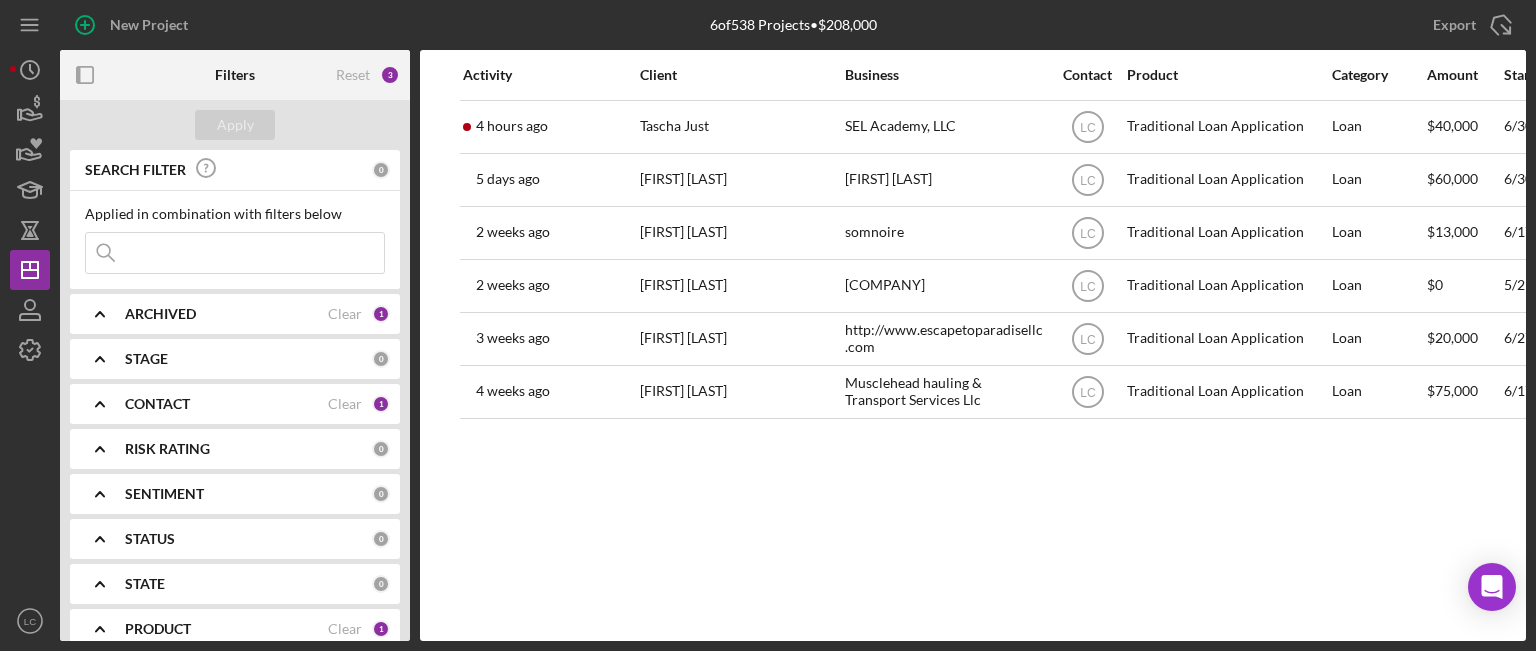 click on "STAGE   0" at bounding box center (257, 359) 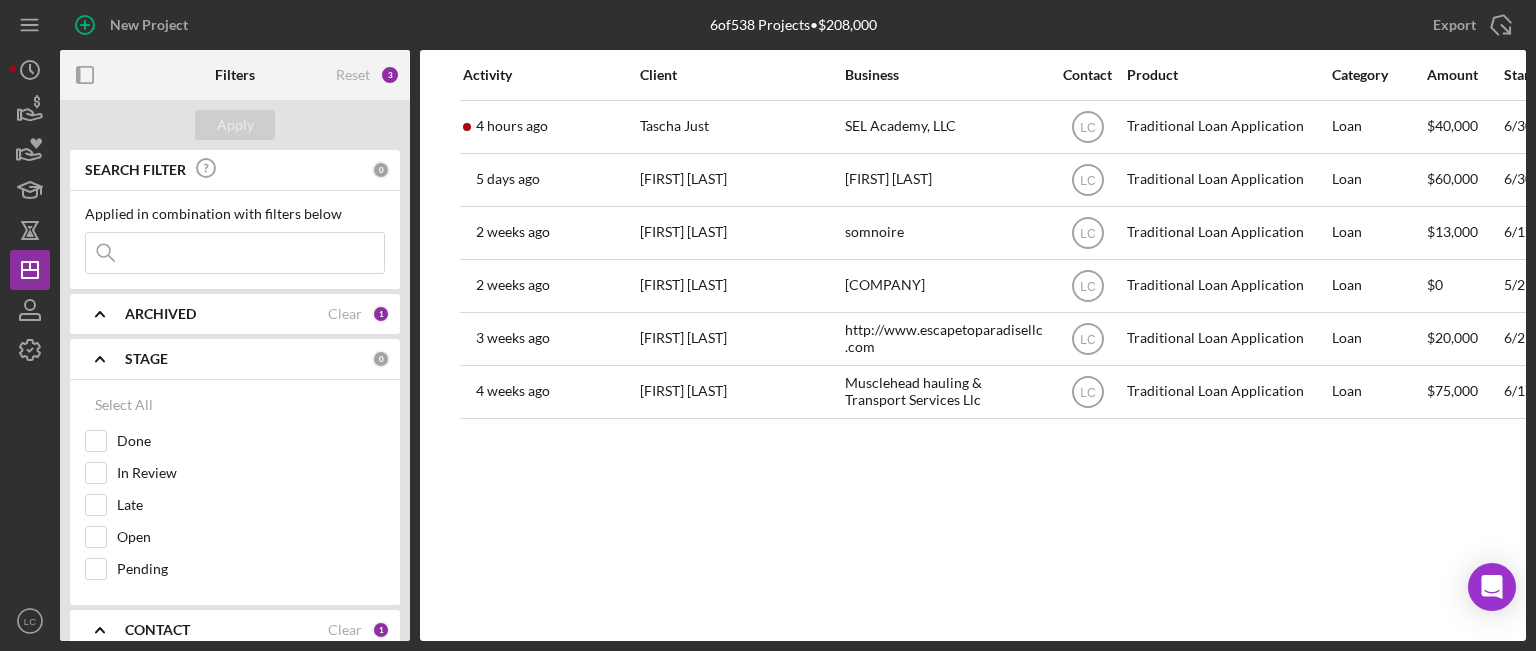 click on "STAGE" at bounding box center [248, 359] 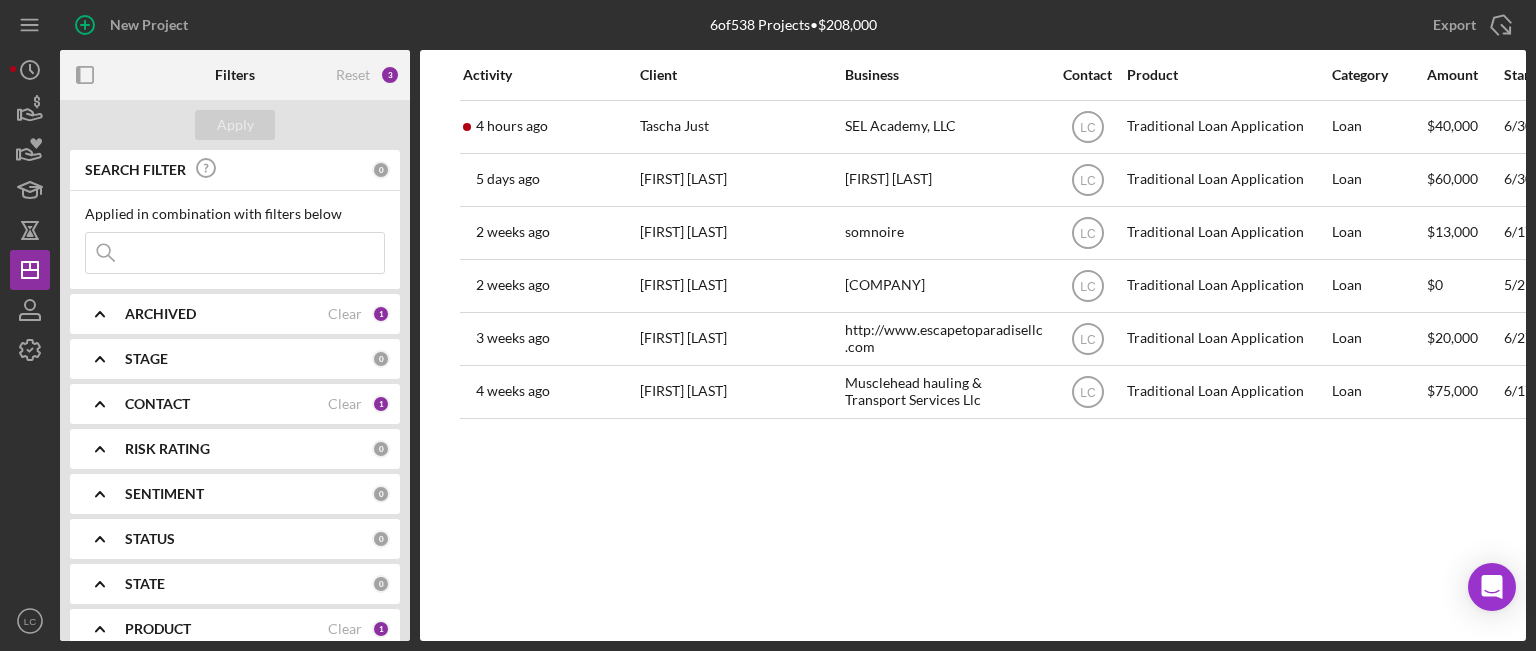 click on "CONTACT   Clear 1" at bounding box center (257, 404) 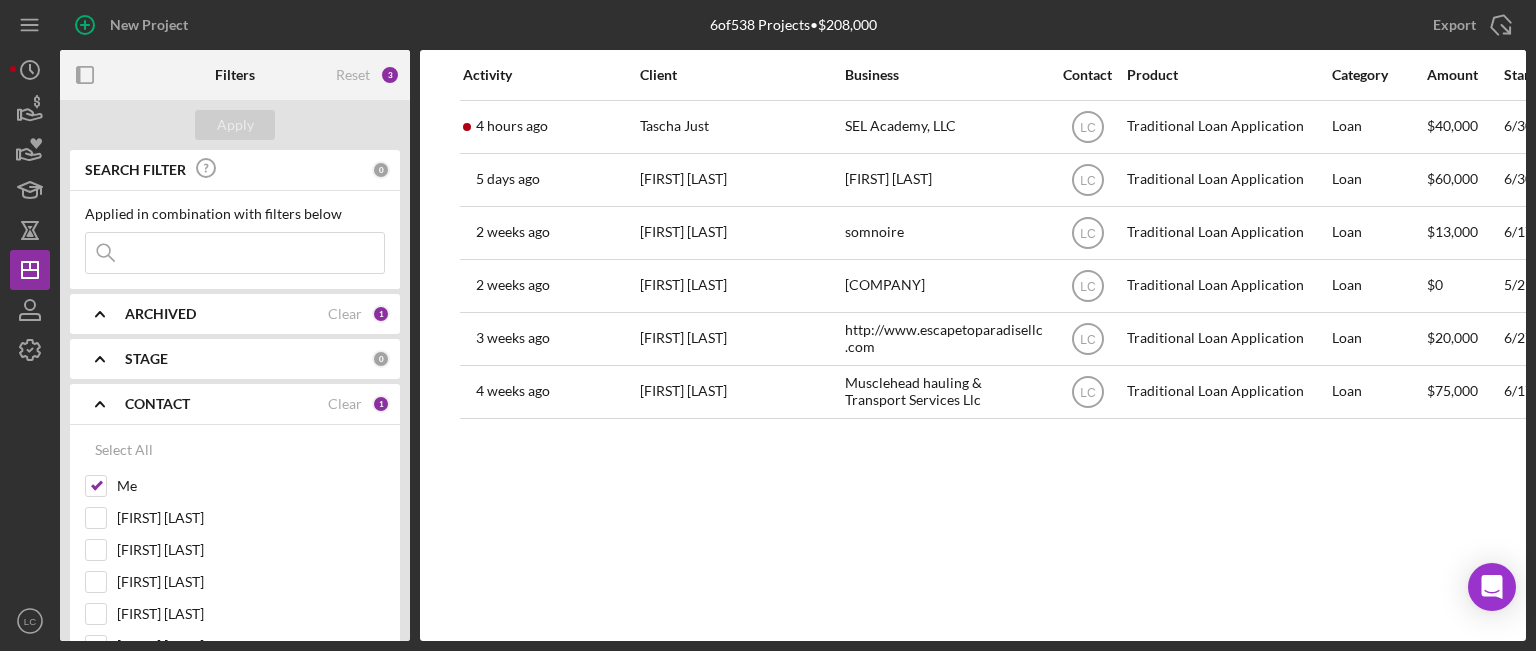 click on "SEARCH FILTER   0 Applied in combination with filters below Icon/Menu Close Icon/Expander ARCHIVED   Clear 1 Icon/Expander STAGE   0 Icon/Expander CONTACT   Clear 1 Select All Me [FIRST] [LAST] [FIRST] [LAST] [FIRST] [LAST] [FIRST] [LAST] [FIRST] [LAST] [FIRST] [LAST] [FIRST] [LAST] [FIRST] [LAST] [FIRST] [LAST] (locked) [FIRST] [LAST] (locked) [FIRST] [LAST] (locked) [FIRST] [LAST] (locked) [FIRST] [LAST] (locked) Icon/Expander RISK RATING   0 Icon/Expander SENTIMENT   0 Icon/Expander STATUS   0 Icon/Expander STATE   0 Icon/Expander PRODUCT   Clear 1 Icon/Expander AMOUNT   0 Icon/Expander START DATE   0 Icon/Expander RESOLVED   0 Icon/Expander RESOLUTION   0 Icon/Expander CLOSING DATE   0 Icon/Expander LATEST ACTIVITY   0" at bounding box center [235, 395] 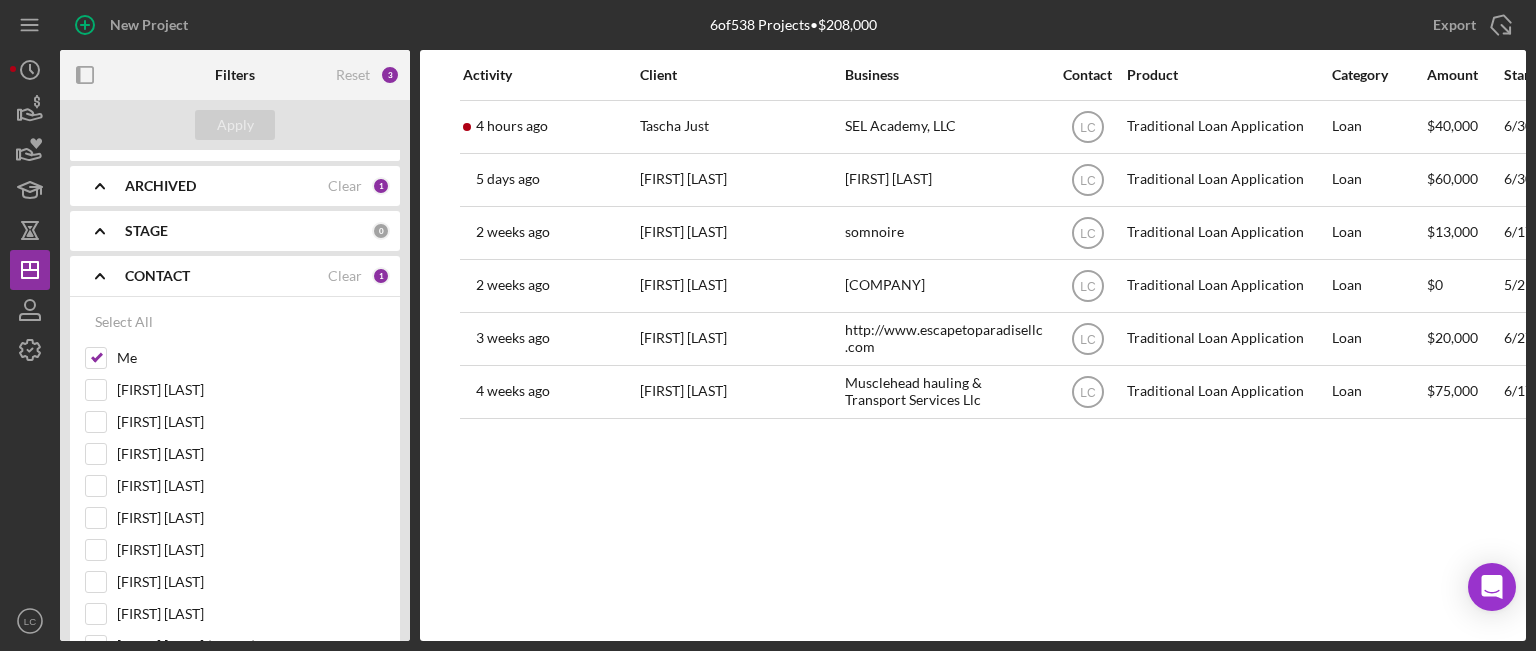 scroll, scrollTop: 130, scrollLeft: 0, axis: vertical 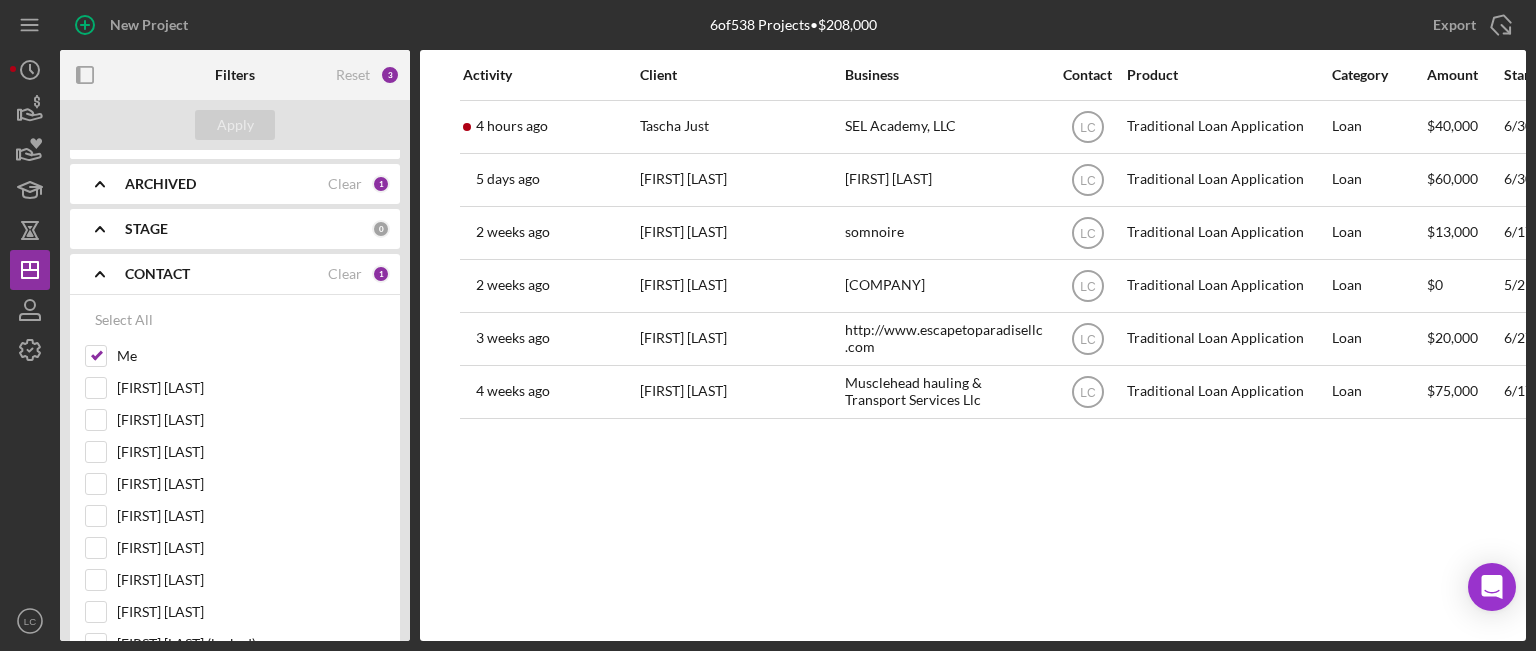 drag, startPoint x: 406, startPoint y: 314, endPoint x: 411, endPoint y: 363, distance: 49.25444 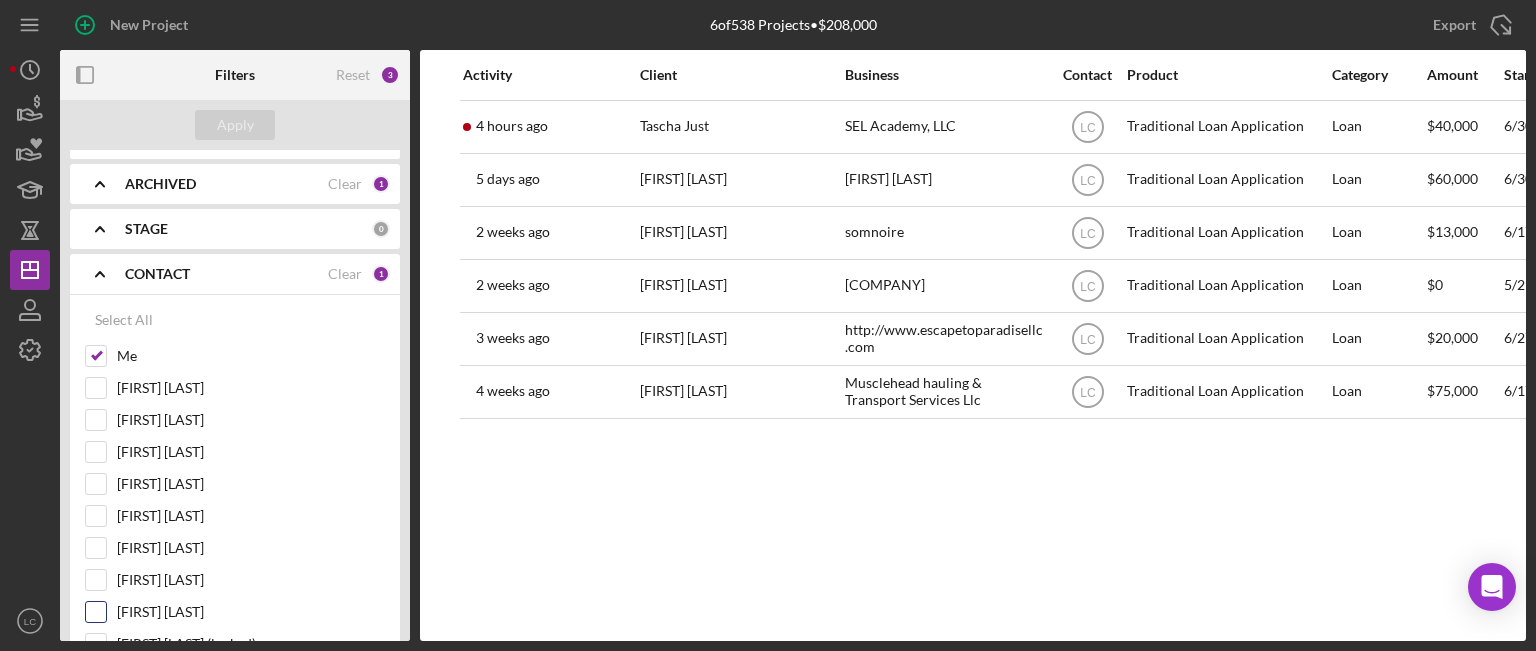 click on "[FIRST] [LAST]" at bounding box center (251, 612) 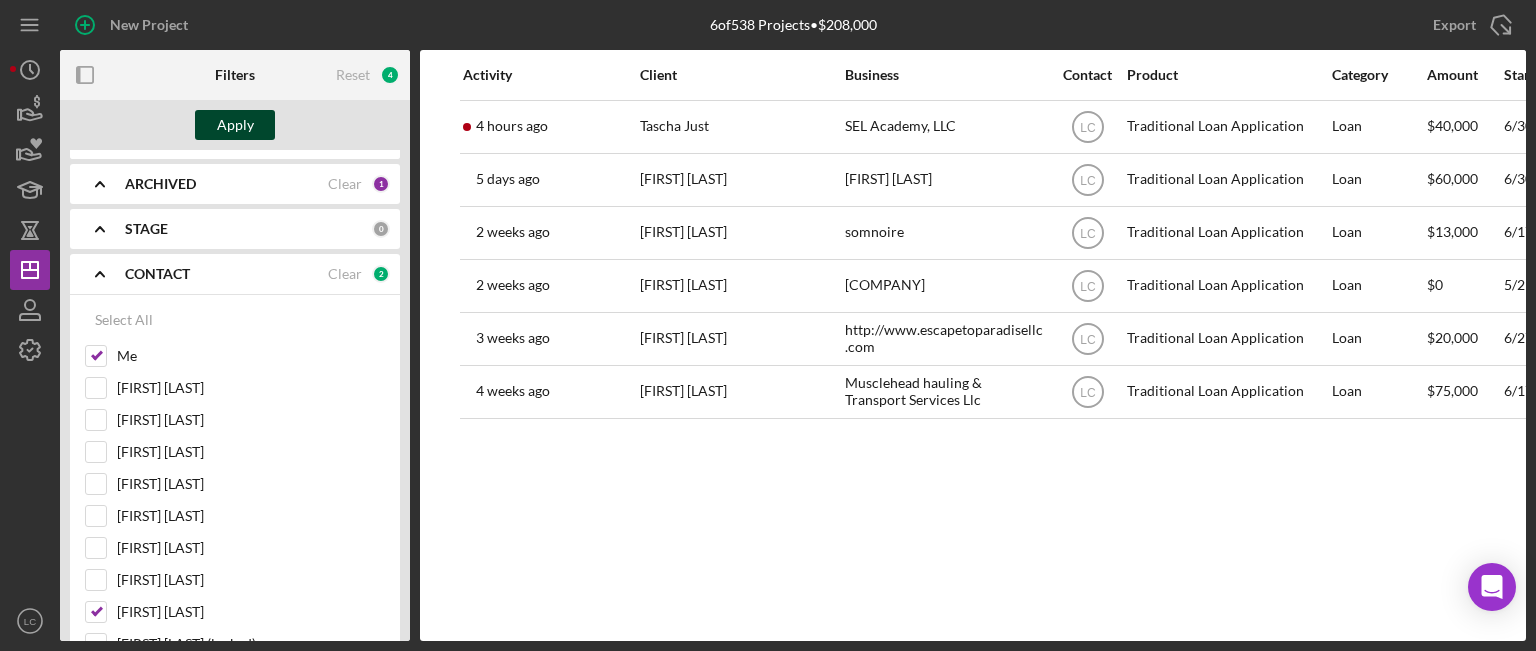 click on "Apply" at bounding box center [235, 125] 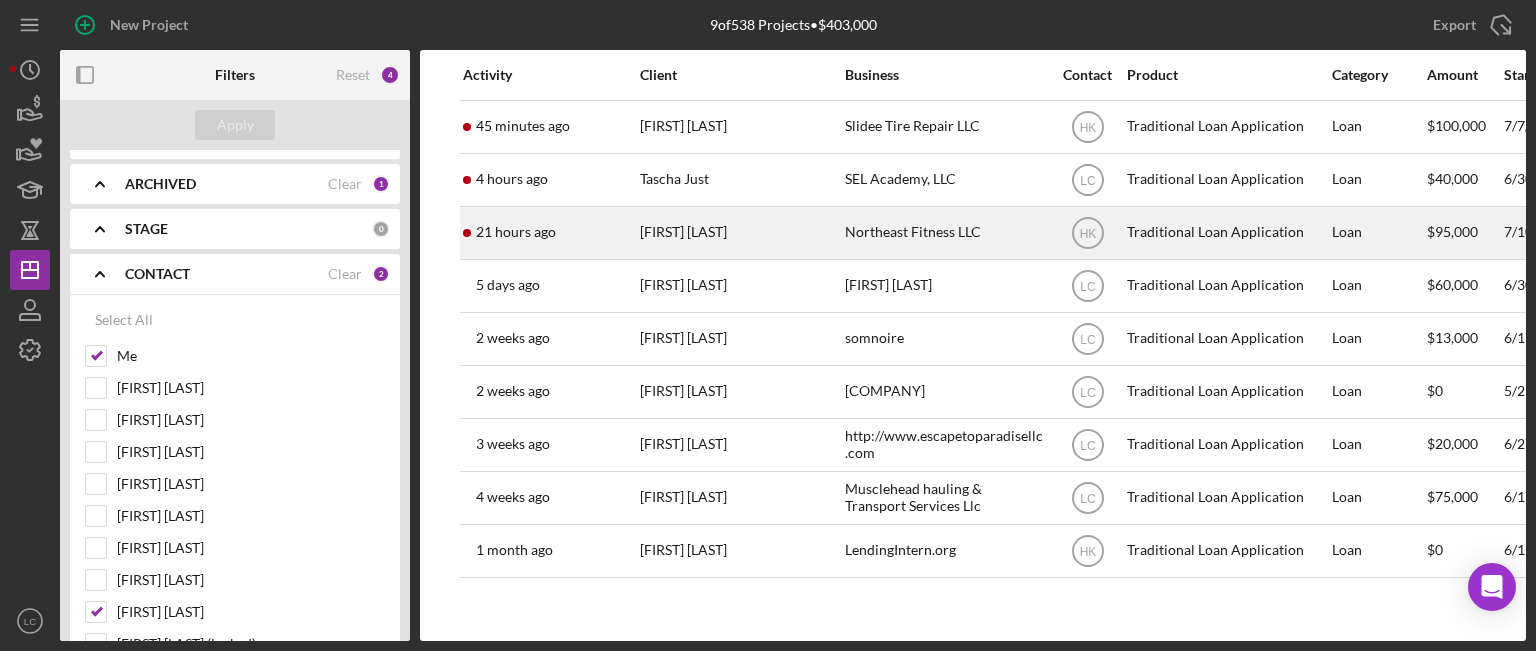 click on "[FIRST] [LAST]" at bounding box center [740, 233] 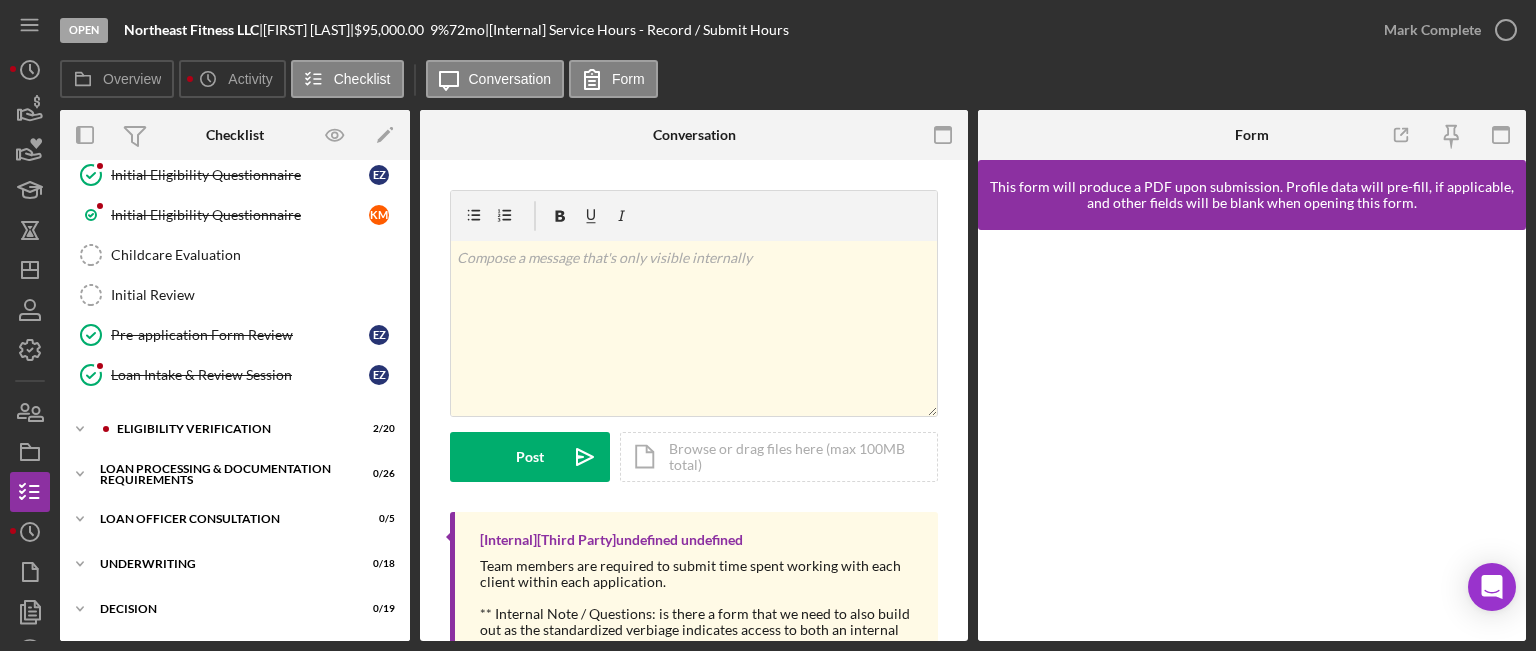 scroll, scrollTop: 388, scrollLeft: 0, axis: vertical 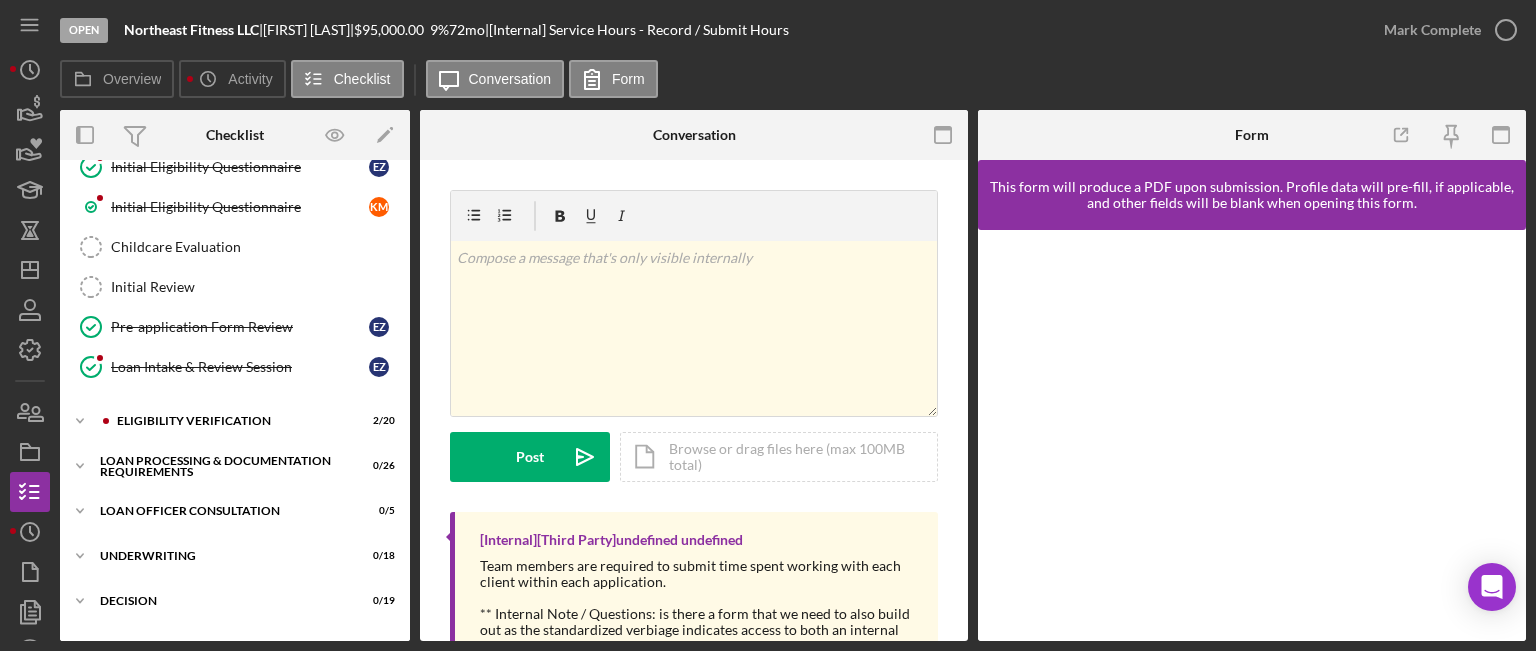 drag, startPoint x: 408, startPoint y: 301, endPoint x: 438, endPoint y: 467, distance: 168.68906 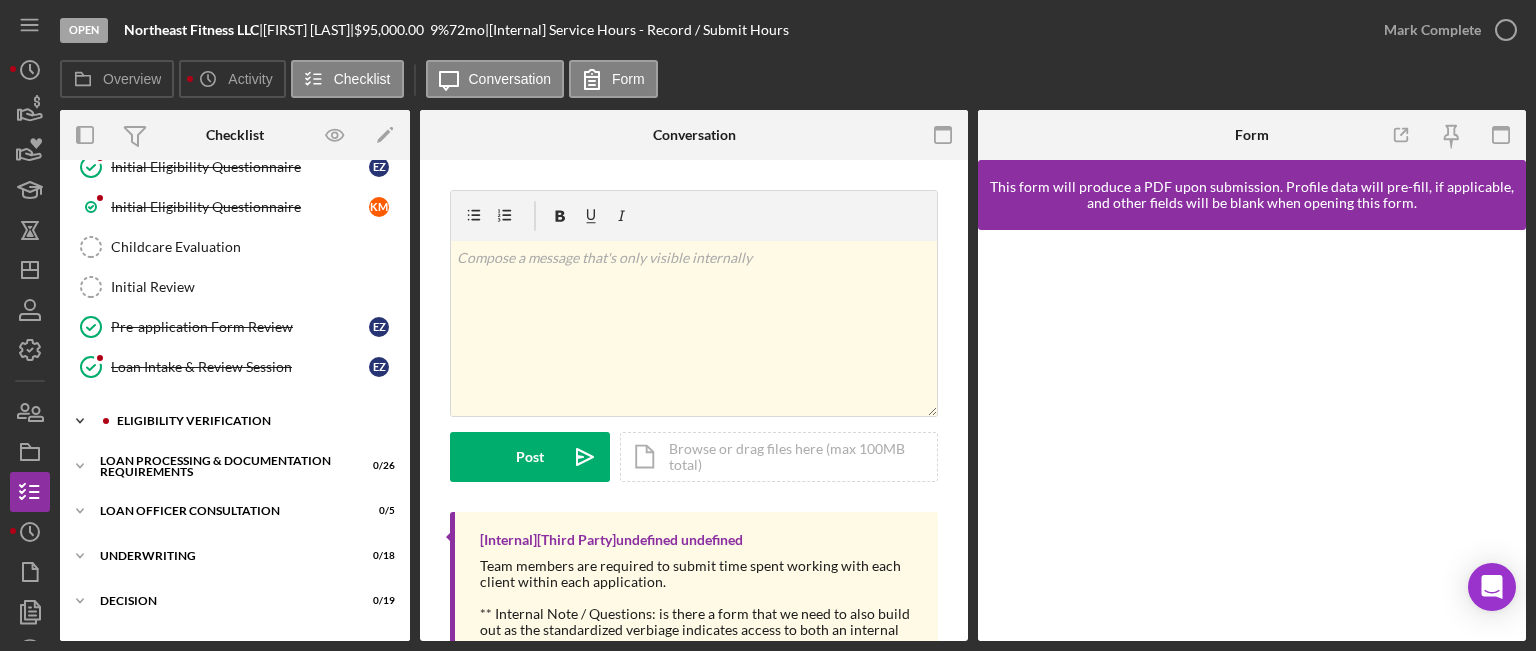 click on "Icon/Expander" 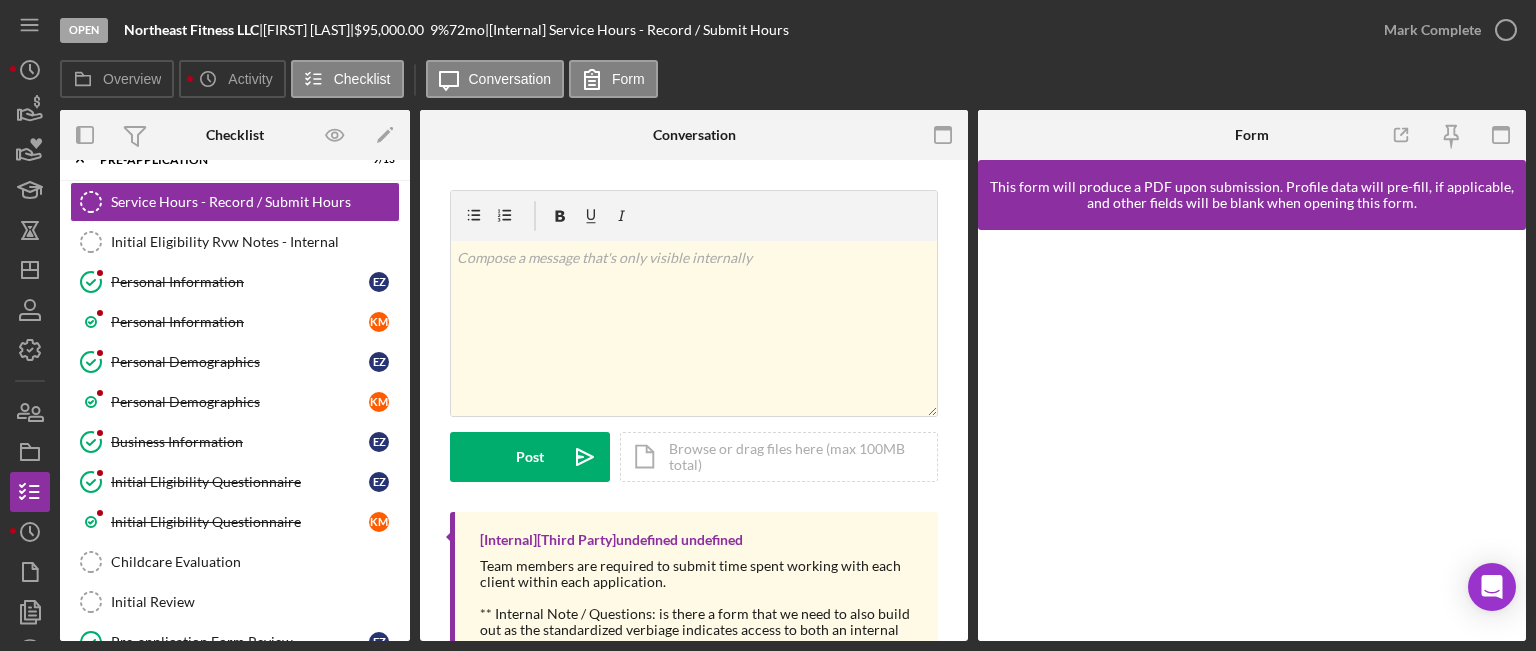 scroll, scrollTop: 0, scrollLeft: 0, axis: both 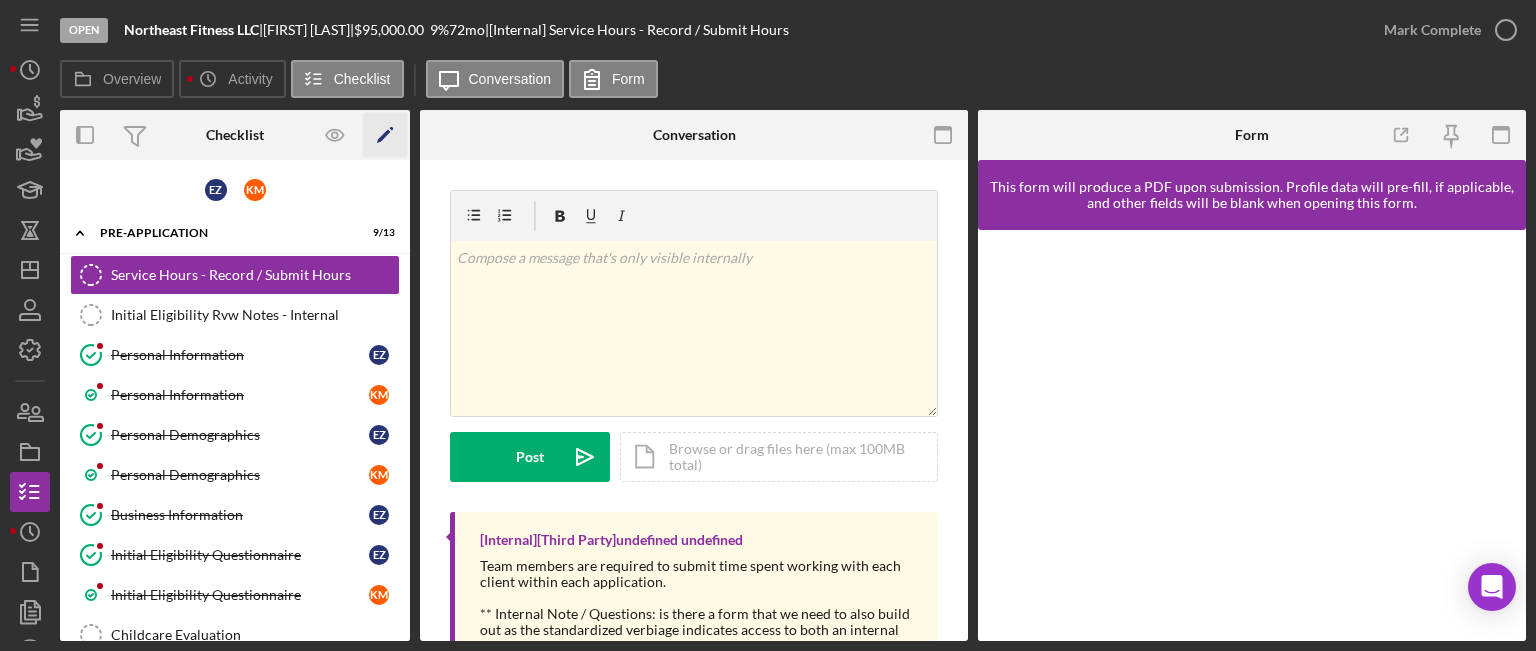 drag, startPoint x: 407, startPoint y: 315, endPoint x: 382, endPoint y: 147, distance: 169.84993 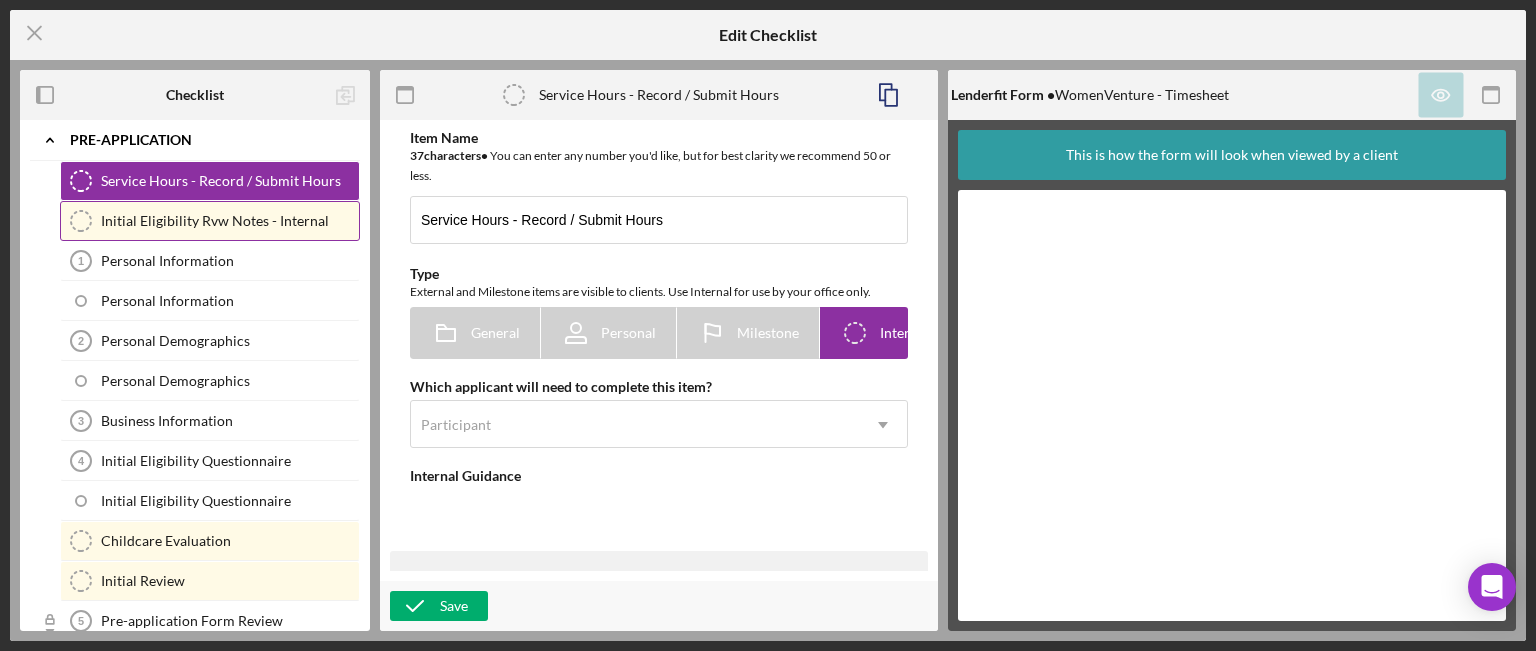 type on "<div>Team members are required to submit time spent working with each client within each application.</div>
<div>&nbsp;</div>
<div>** Internal Note / Questions: is there a form that we need to also build out as the standardized verbiage indicates access to both an internal and externally form link:</div>
<div>&nbsp;</div>
<div>When submitting time in Lenderfit, "Additional Details" will be pre-populated with data from the current application.</div>
<div>&nbsp;</div>
<div>Preset time allotments in 5 minute increments along with common TA types make it easy to submit time spent assisting clients.</div>" 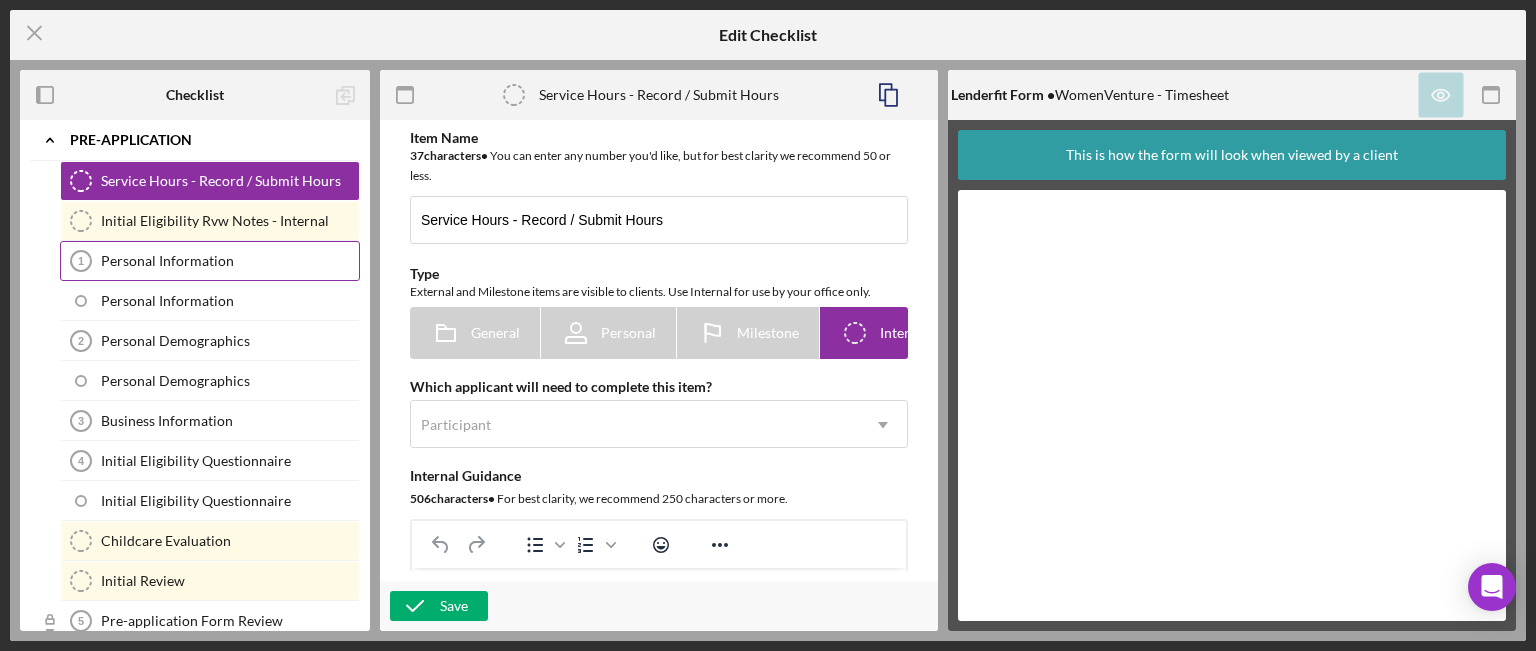 scroll, scrollTop: 0, scrollLeft: 0, axis: both 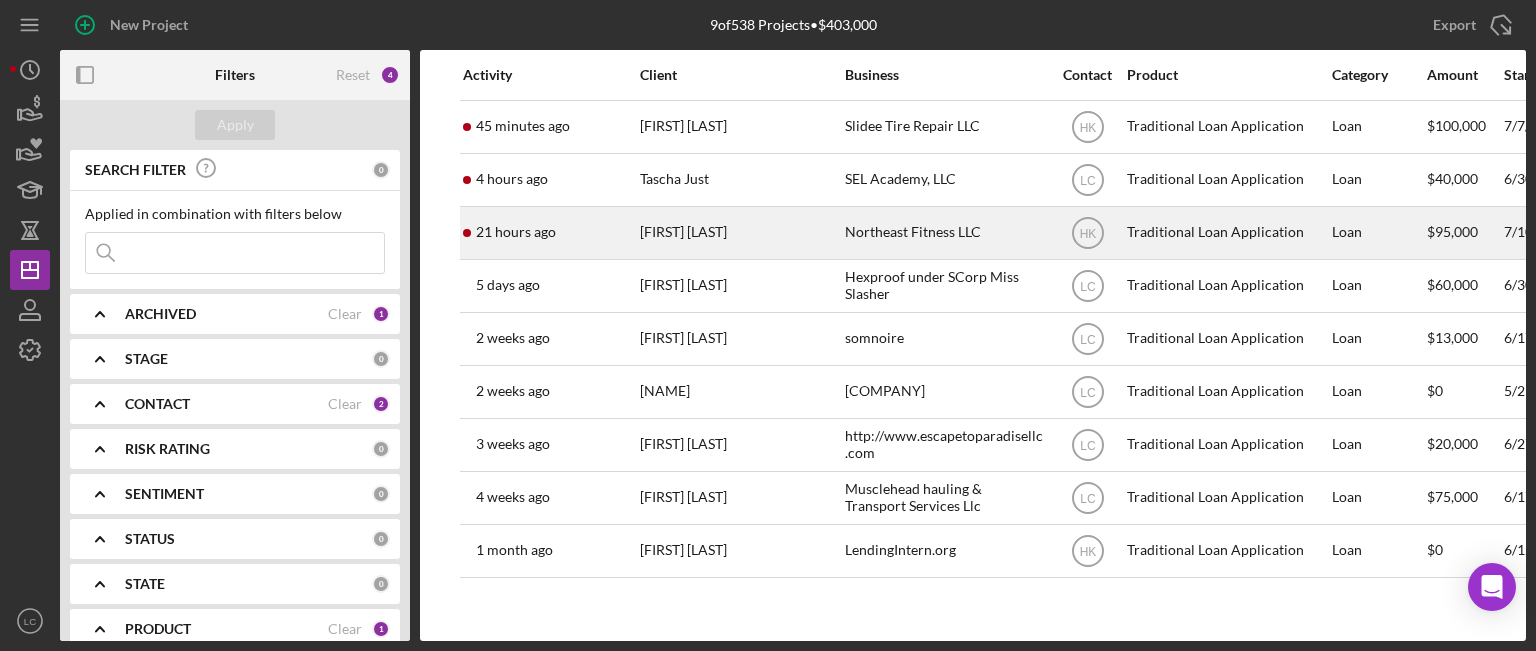 click on "[FIRST] [LAST]" at bounding box center (740, 233) 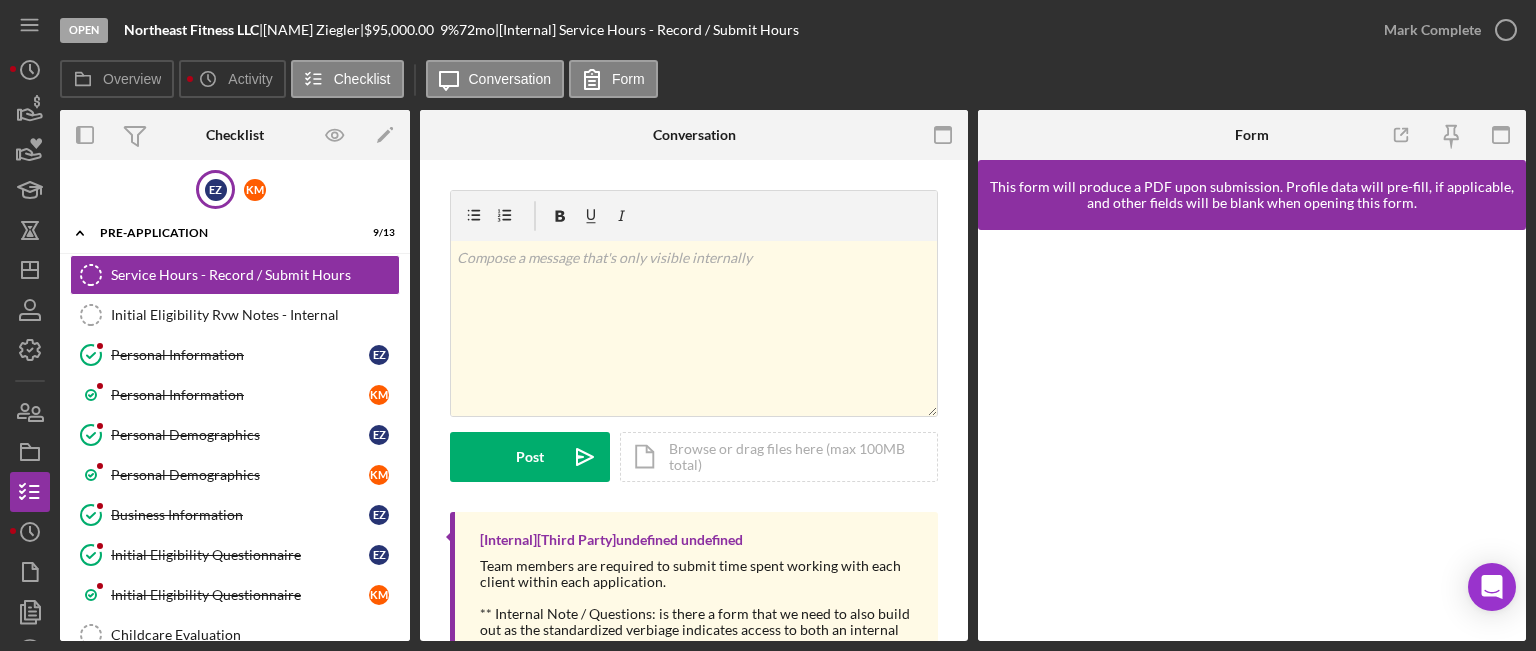 click on "E Z" at bounding box center (215, 189) 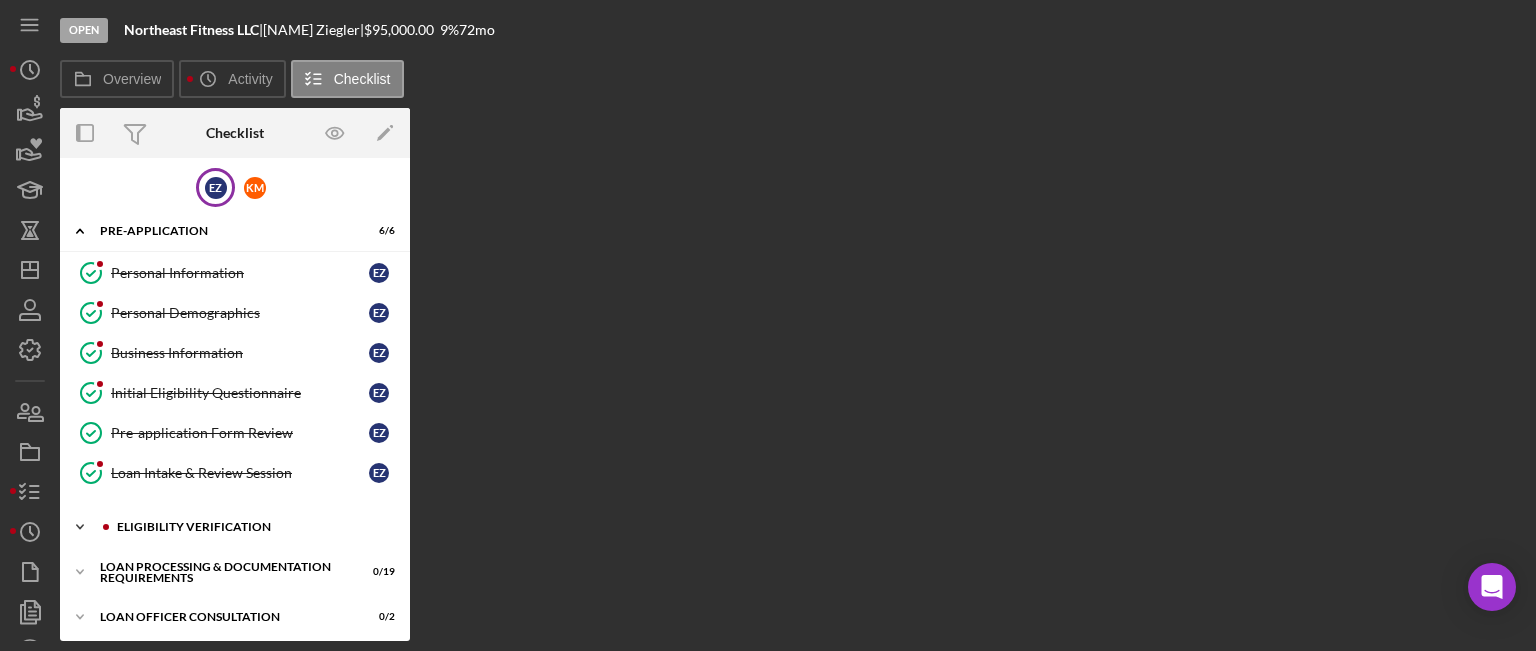 click on "Icon/Expander" 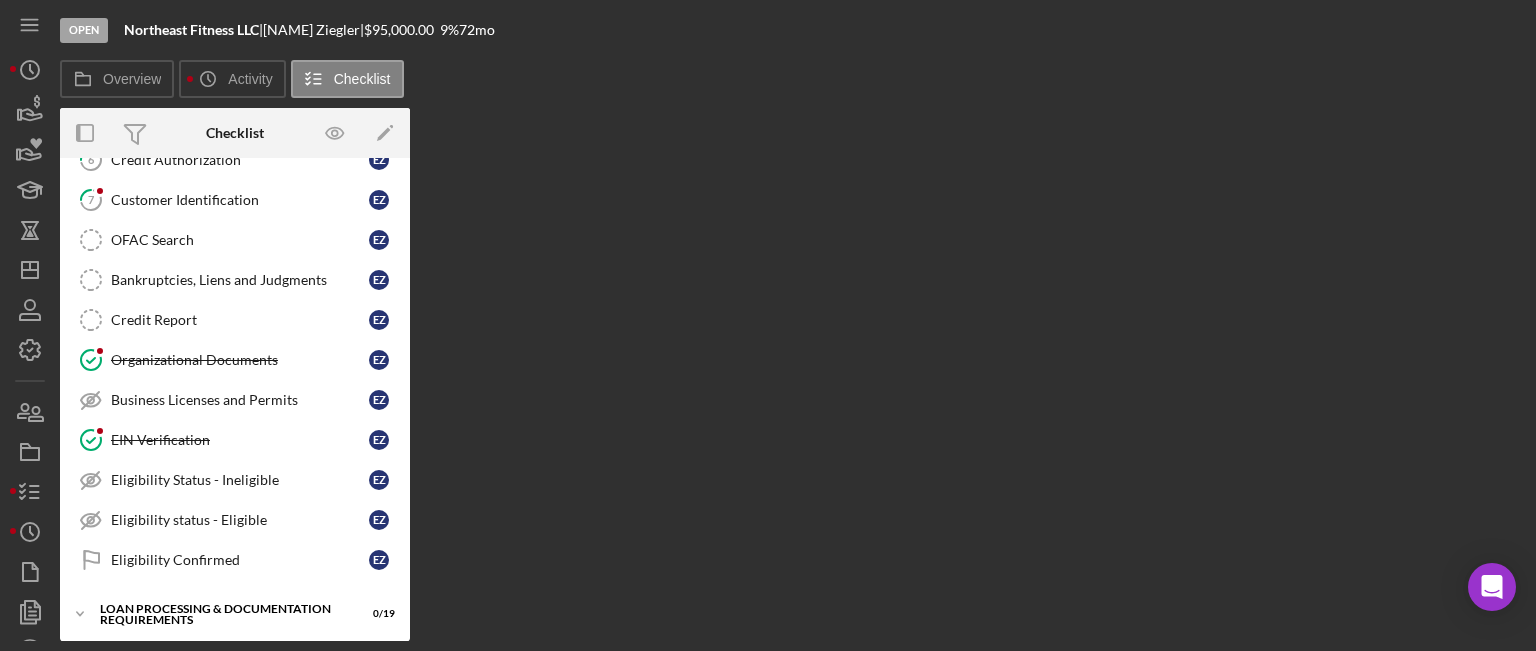 scroll, scrollTop: 415, scrollLeft: 0, axis: vertical 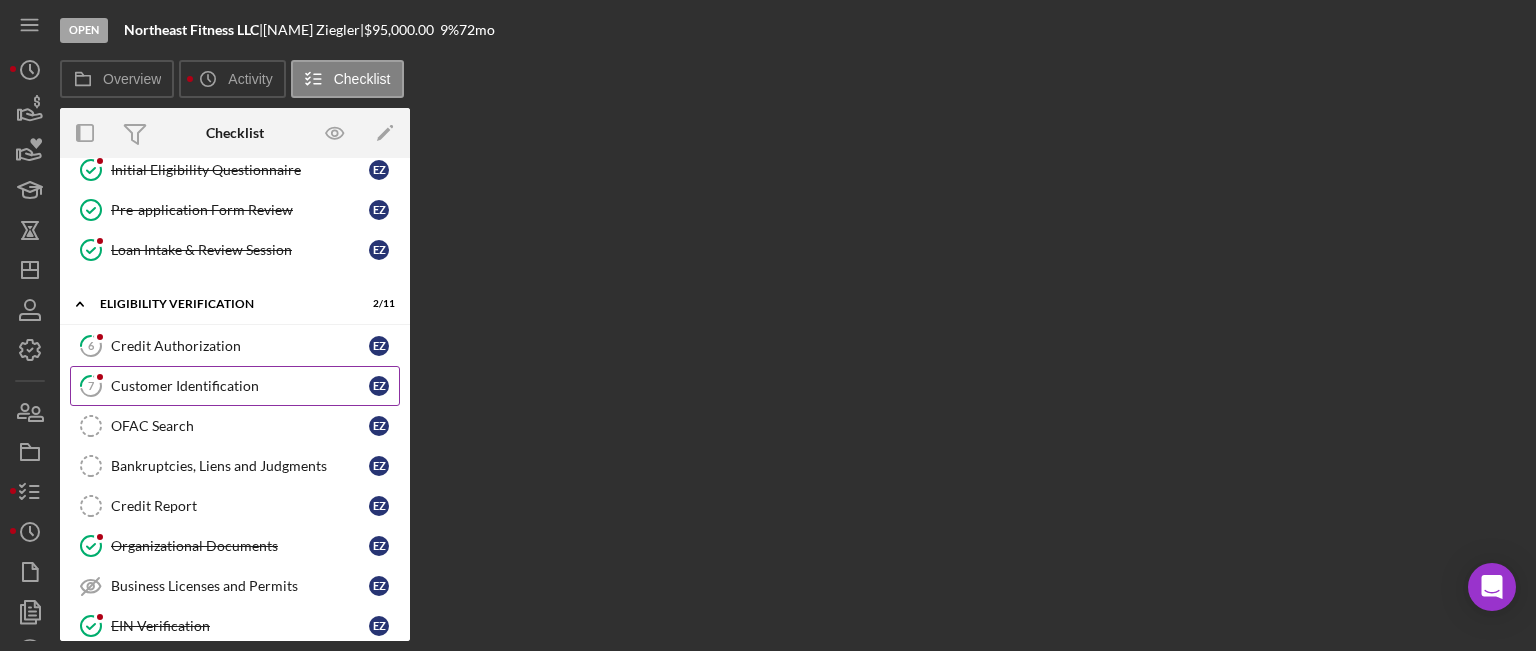 click on "Customer Identification" at bounding box center [240, 386] 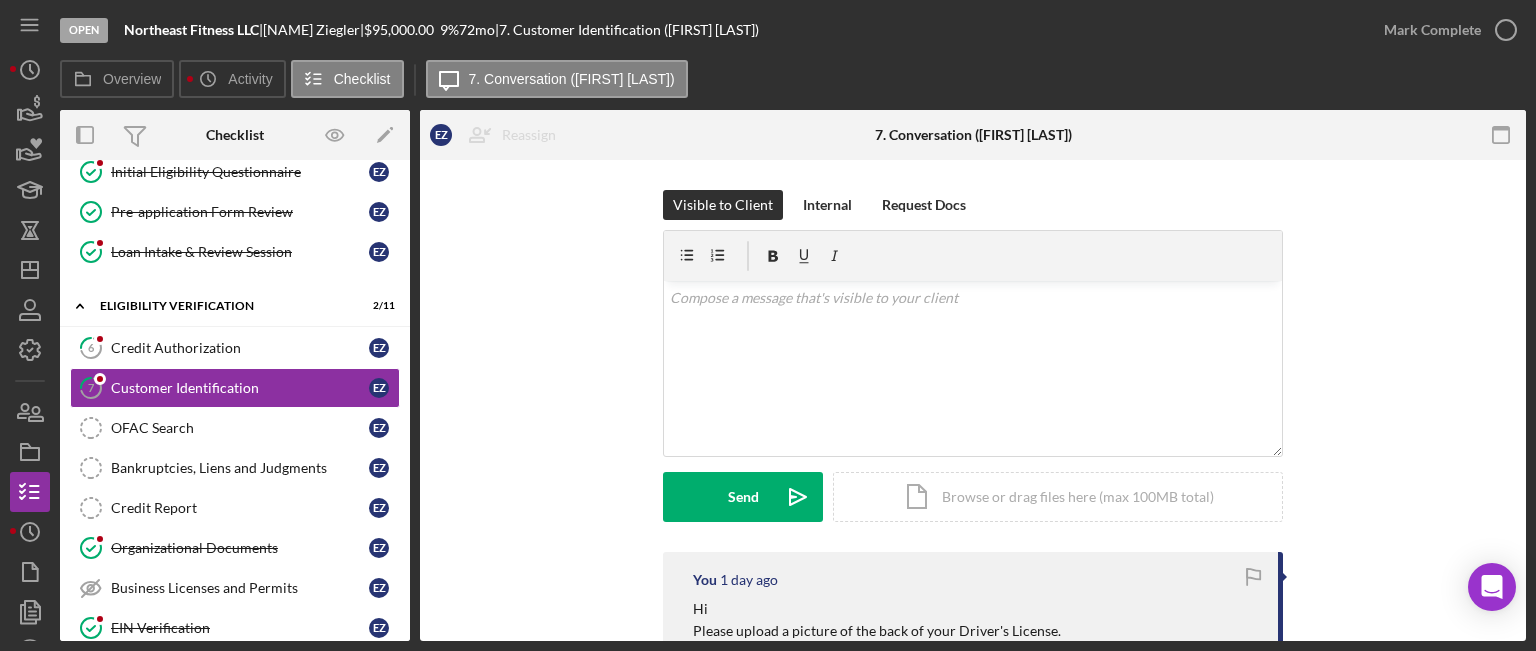 click on "Visible to Client Internal Request Docs v Color teal Color pink Remove color Add row above Add row below Add column before Add column after Merge cells Split cells Remove column Remove row Remove table Send Icon/icon-invite-send Icon/Document Browse or drag files here (max 100MB total) Tap to choose files or take a photo Cancel Send Icon/icon-invite-send" at bounding box center (973, 371) 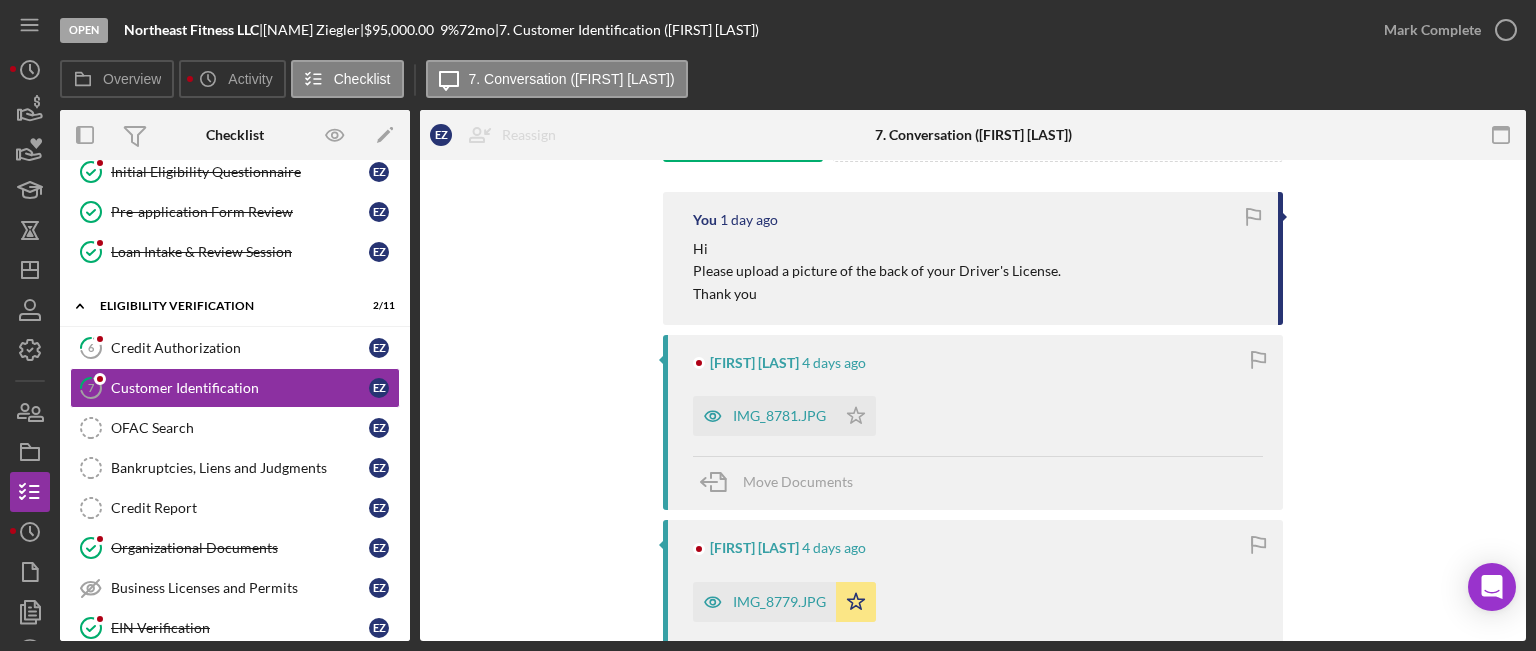 scroll, scrollTop: 320, scrollLeft: 0, axis: vertical 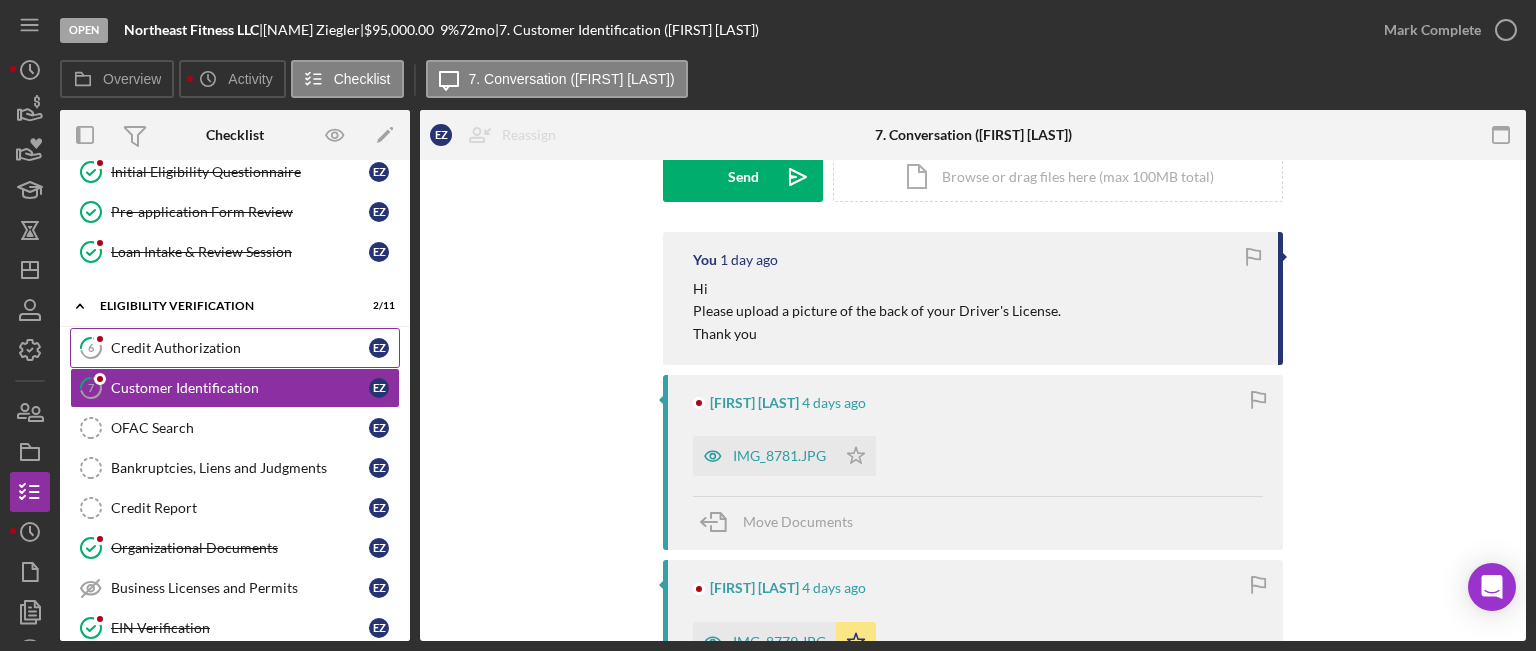 click on "Credit Authorization" at bounding box center (240, 348) 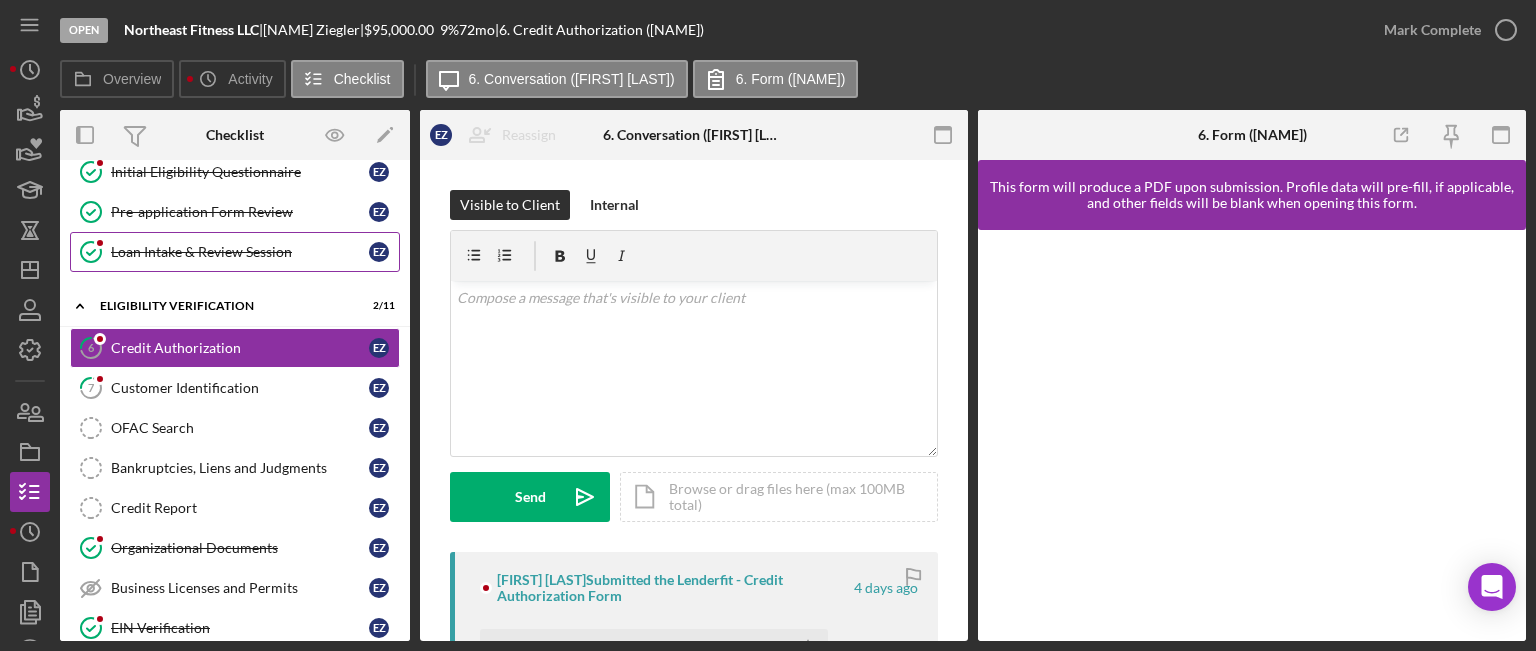 click on "Loan Intake & Review Session" at bounding box center (240, 252) 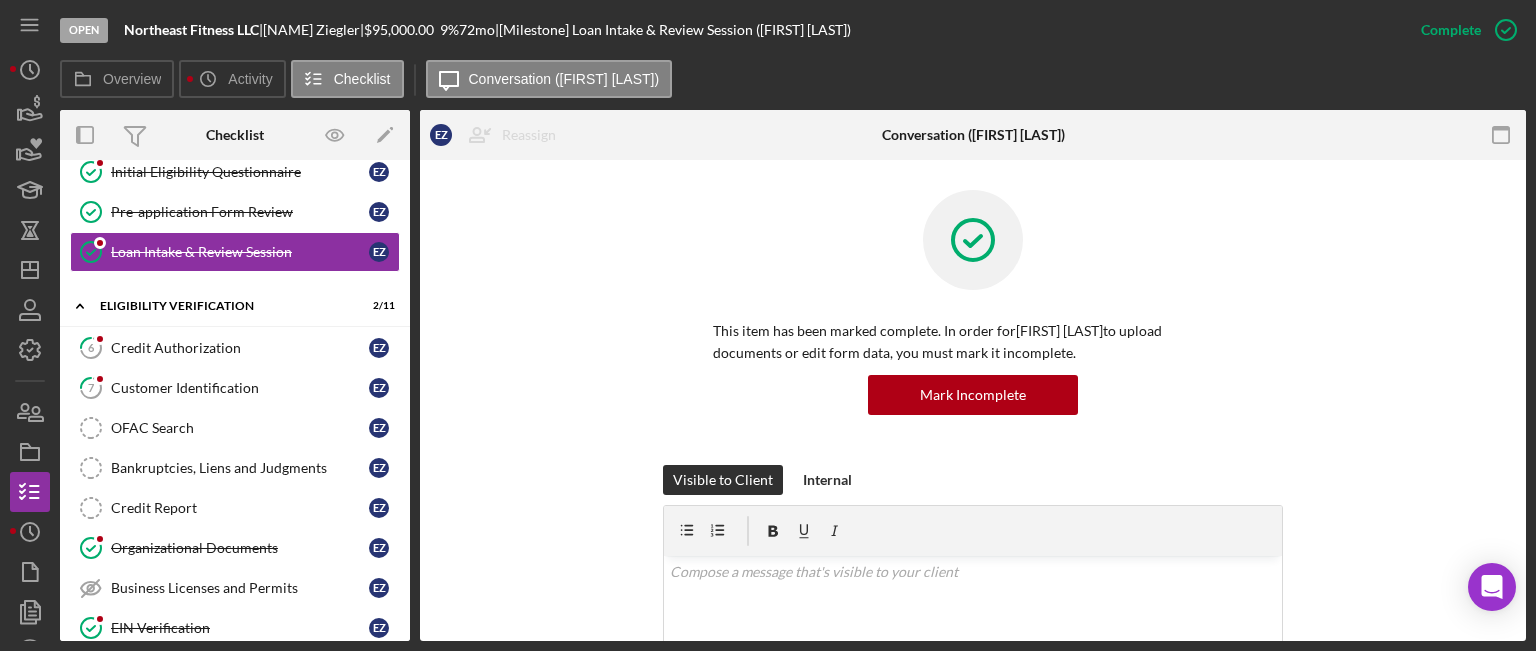 click on "This item has been marked complete. In order for  [FIRST] [LAST]  to upload documents or edit form data, you must mark it incomplete. Mark Incomplete" at bounding box center [973, 327] 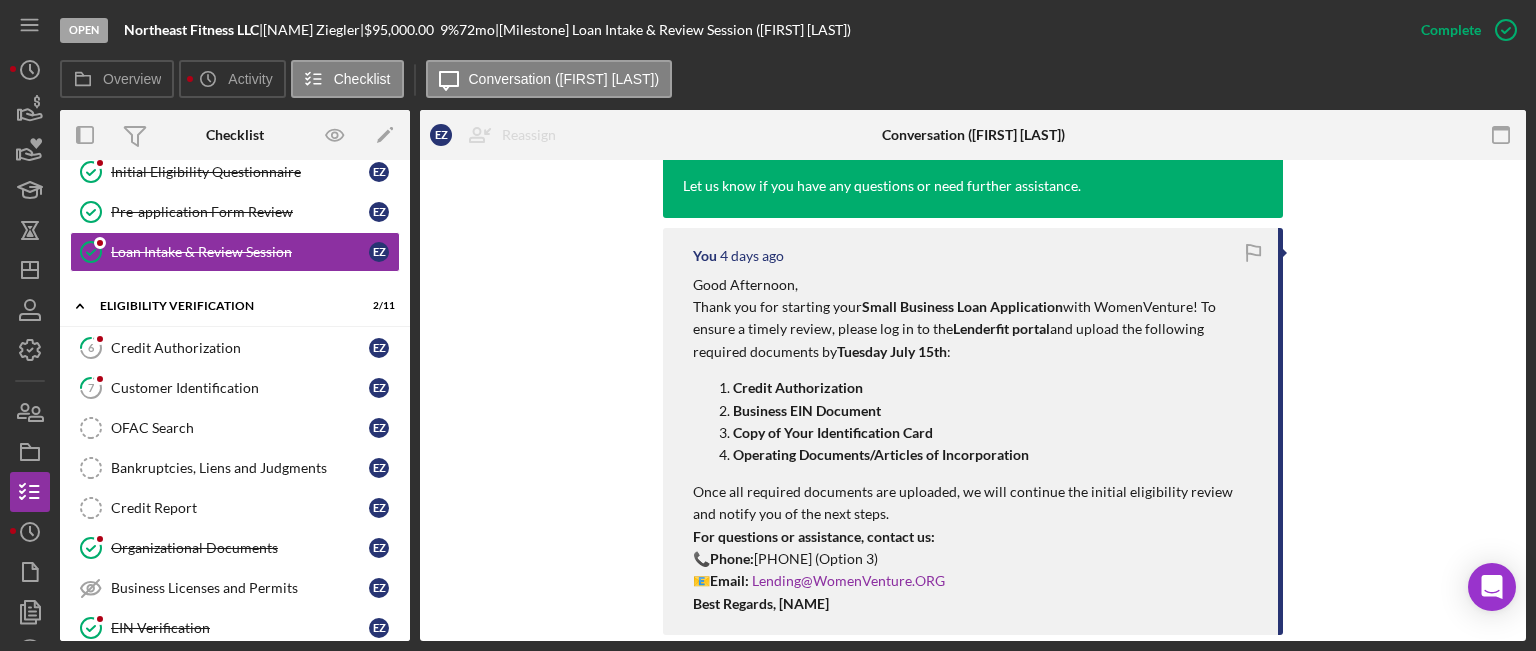 scroll, scrollTop: 1040, scrollLeft: 0, axis: vertical 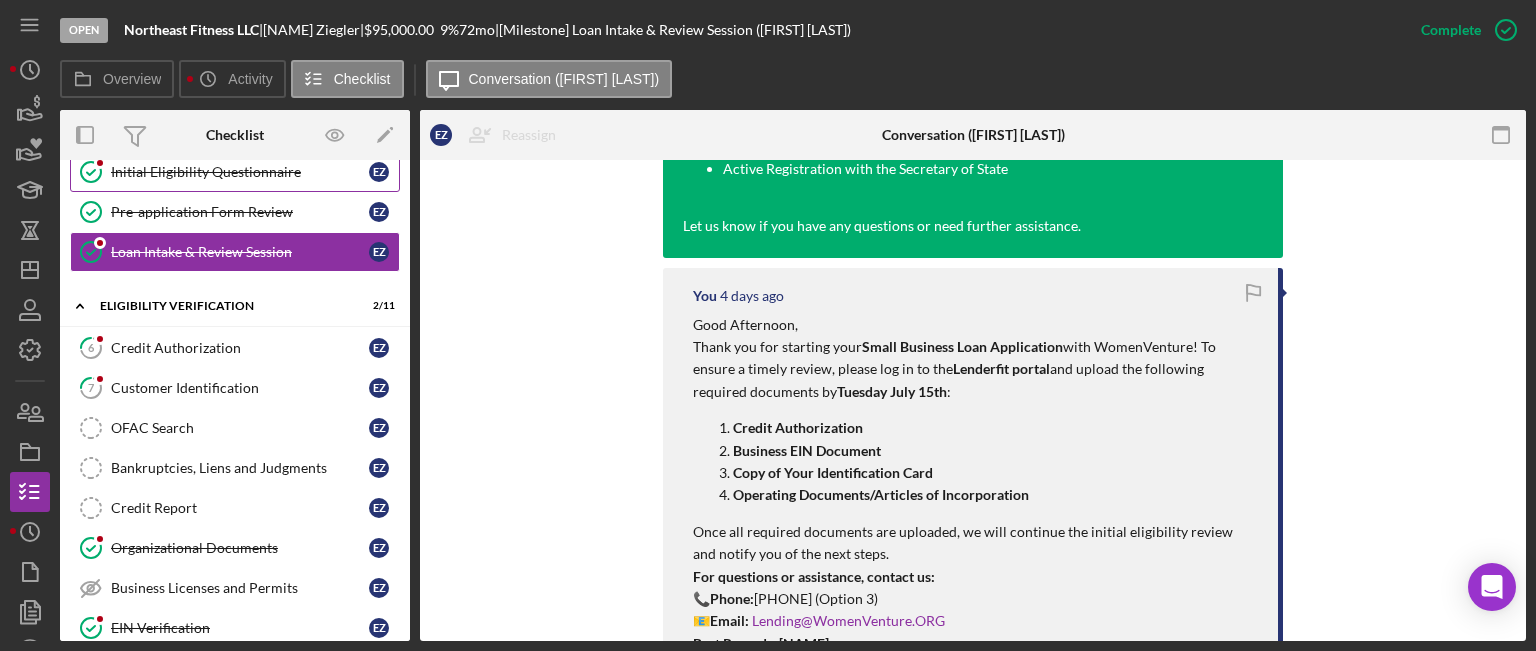 click on "Initial Eligibility Questionnaire" at bounding box center [240, 172] 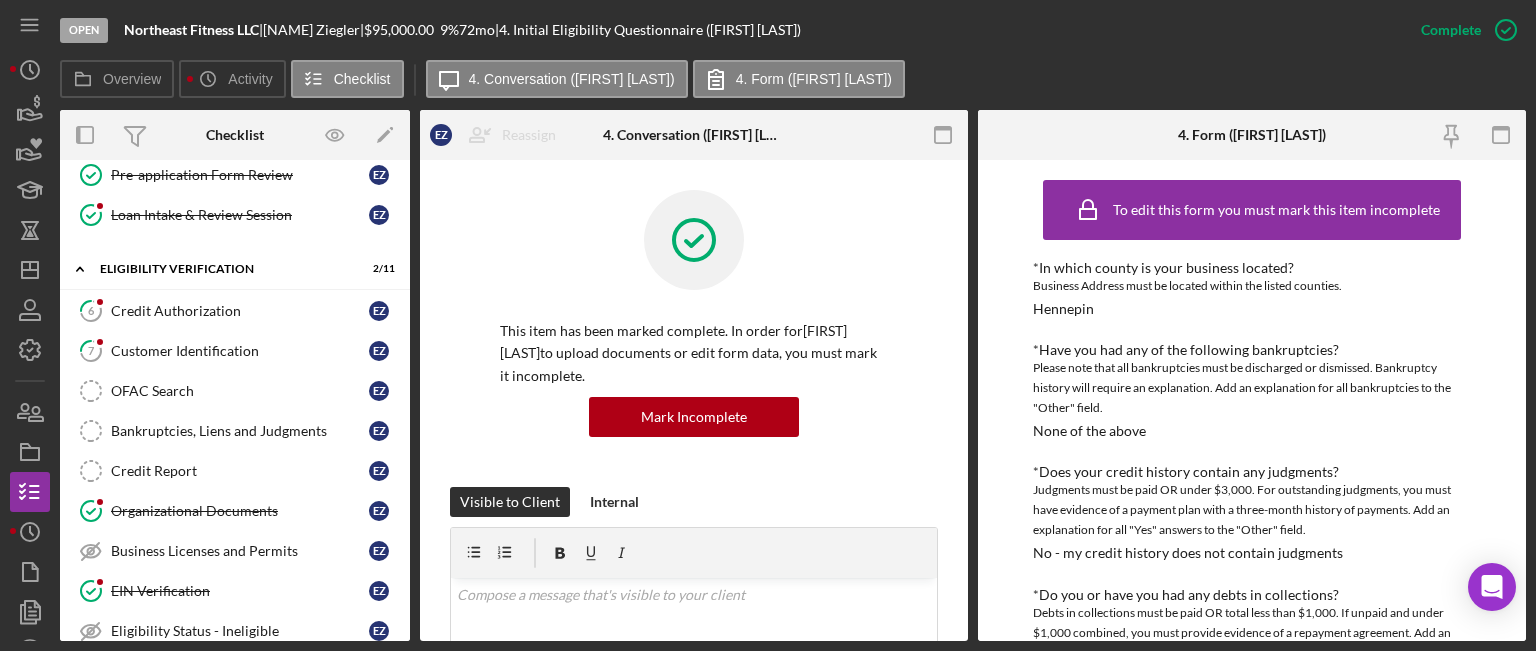 scroll, scrollTop: 263, scrollLeft: 0, axis: vertical 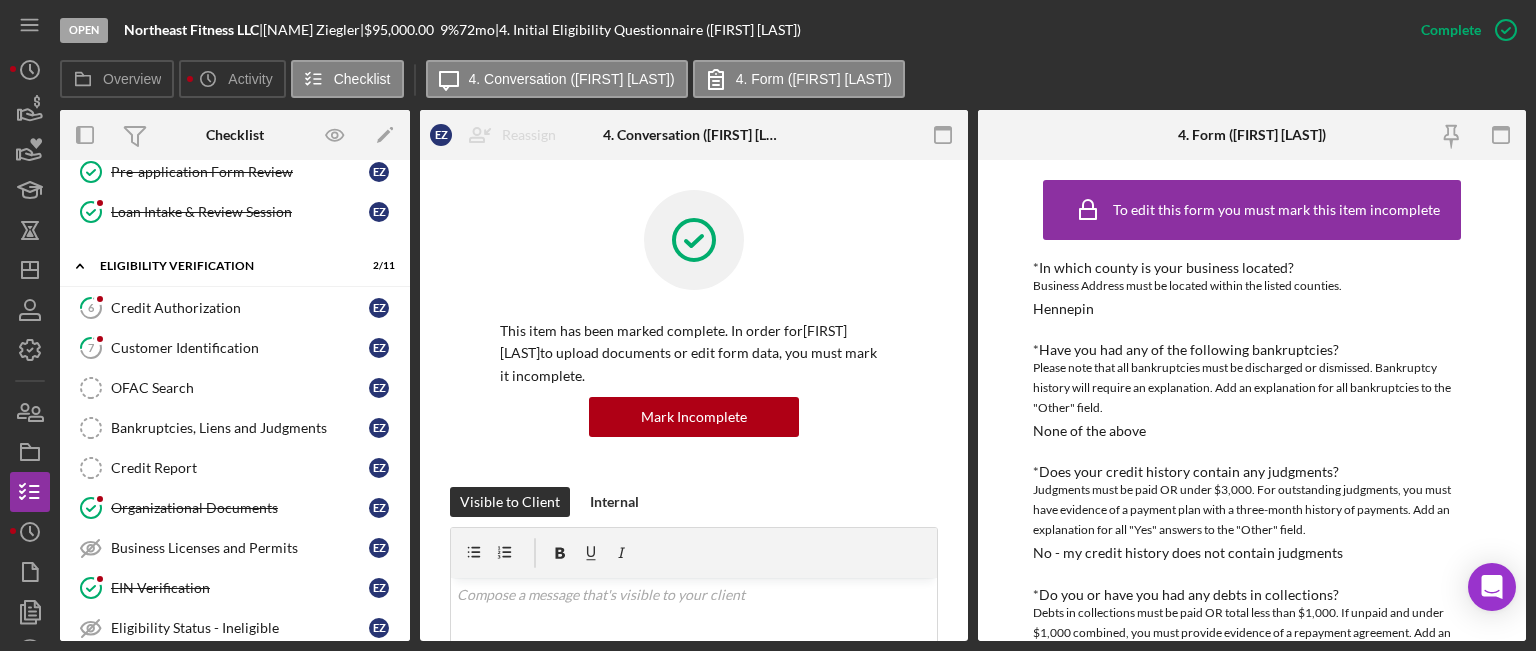 click on "This item has been marked complete. In order for  [FIRST] [LAST]  to upload documents or edit form data, you must mark it incomplete. Mark Incomplete" at bounding box center [694, 338] 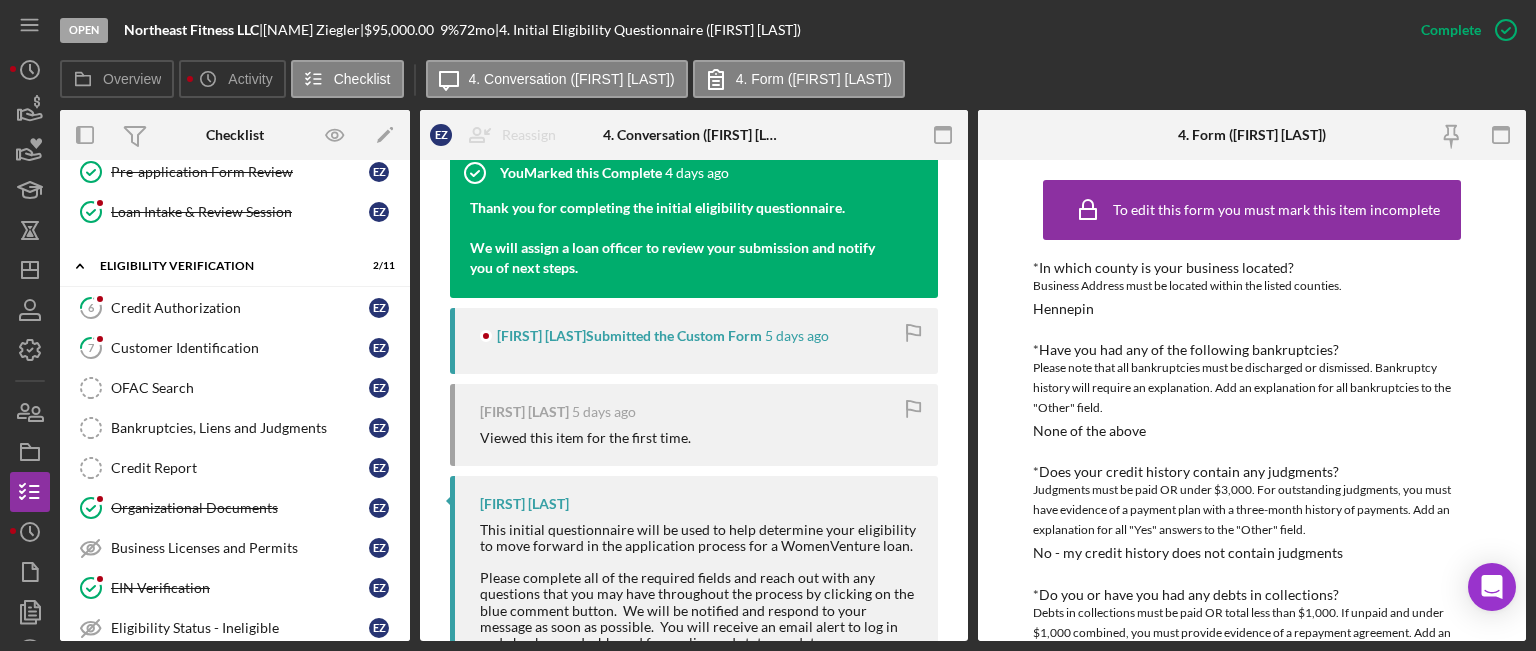 scroll, scrollTop: 840, scrollLeft: 0, axis: vertical 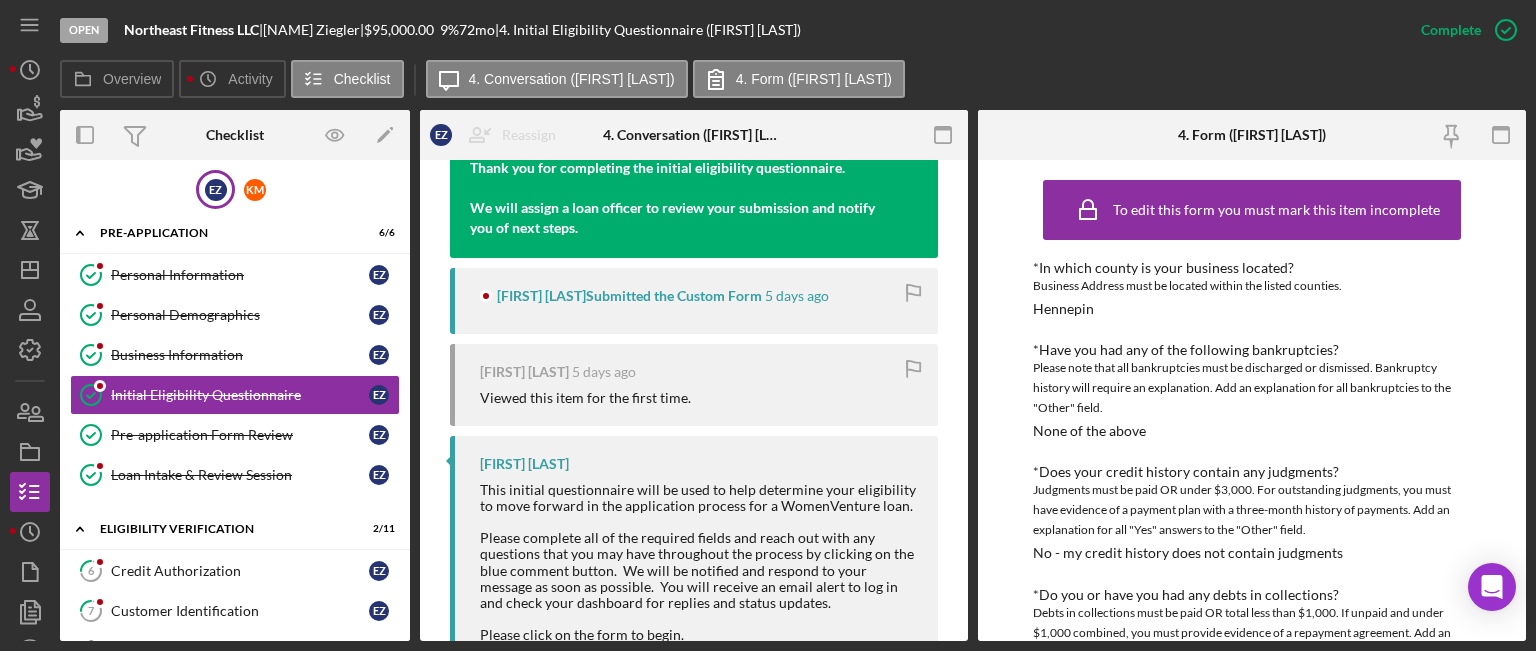drag, startPoint x: 405, startPoint y: 294, endPoint x: 389, endPoint y: 106, distance: 188.67963 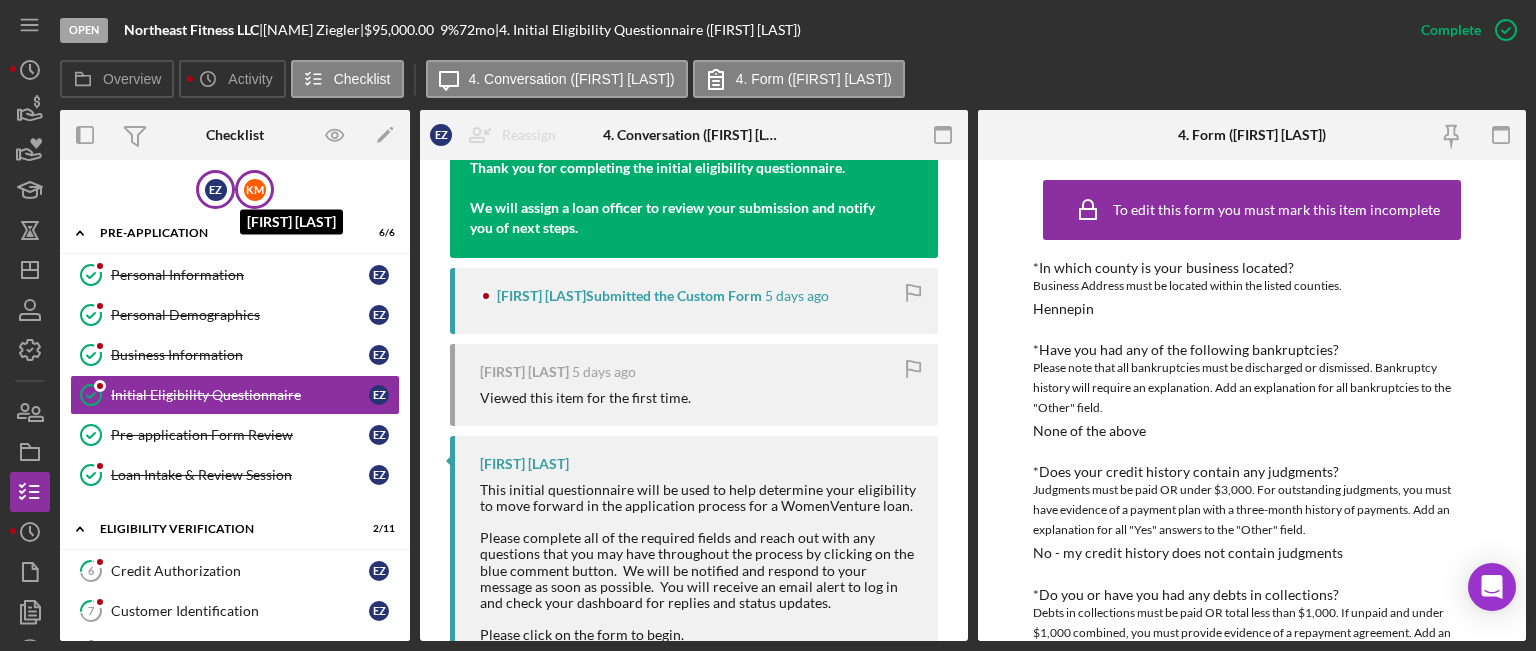 click on "K M" at bounding box center [255, 190] 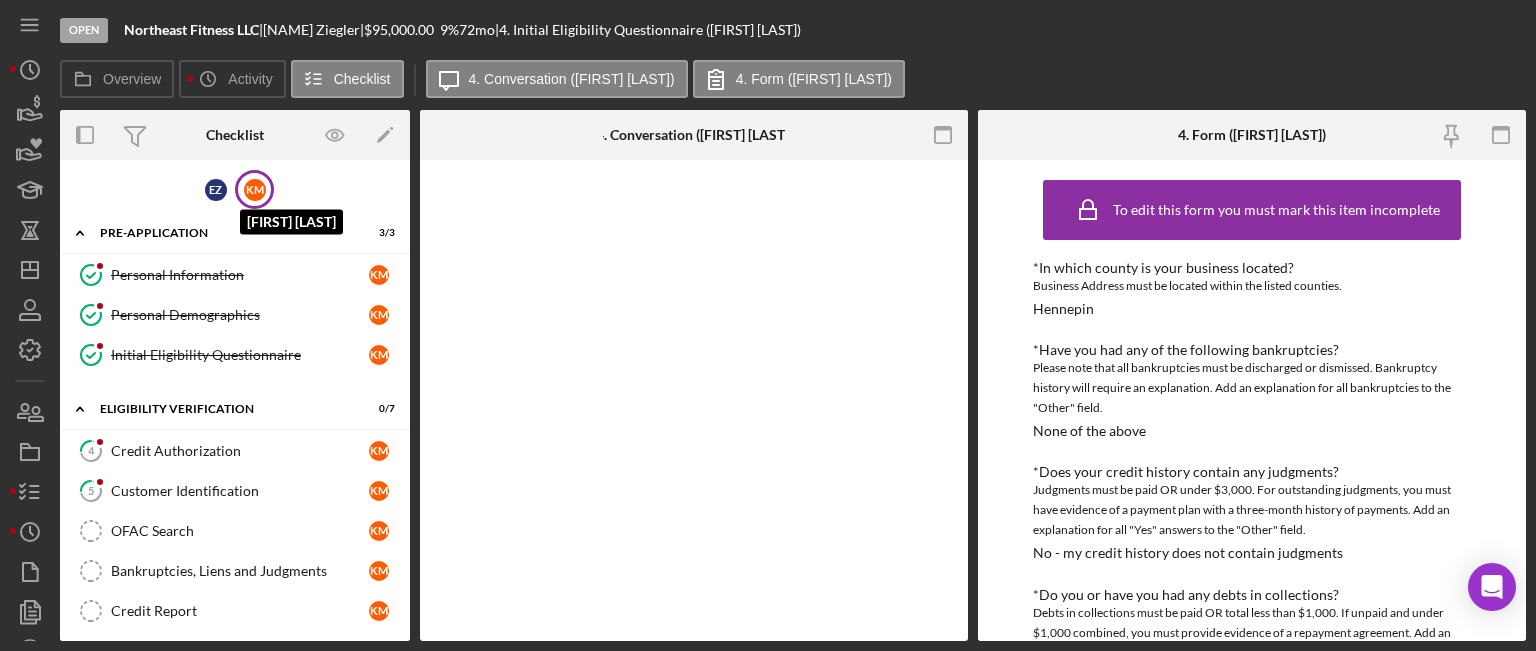 scroll, scrollTop: 0, scrollLeft: 0, axis: both 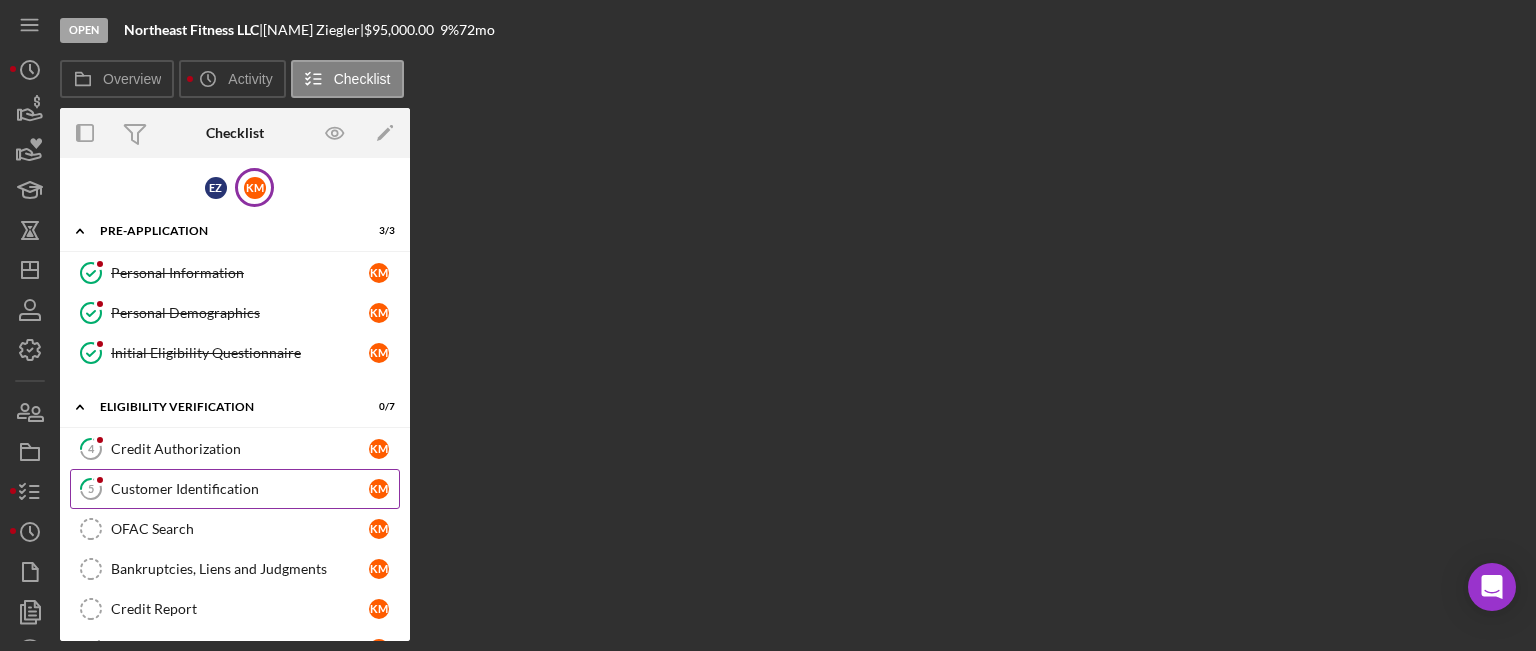 click on "Customer Identification" at bounding box center [240, 489] 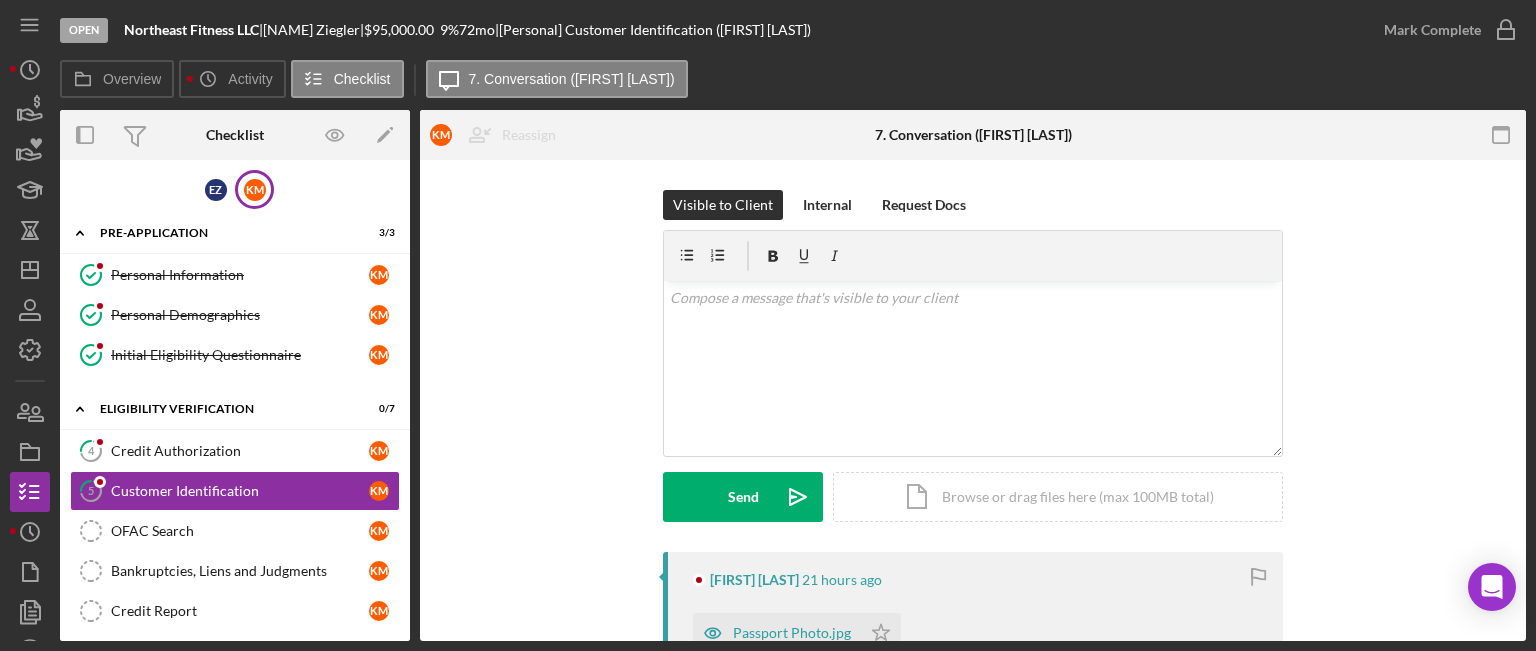 click on "Visible to Client Internal Request Docs v Color teal Color pink Remove color Add row above Add row below Add column before Add column after Merge cells Split cells Remove column Remove row Remove table Send Icon/icon-invite-send Icon/Document Browse or drag files here (max 100MB total) Tap to choose files or take a photo Cancel Send Icon/icon-invite-send" at bounding box center [973, 371] 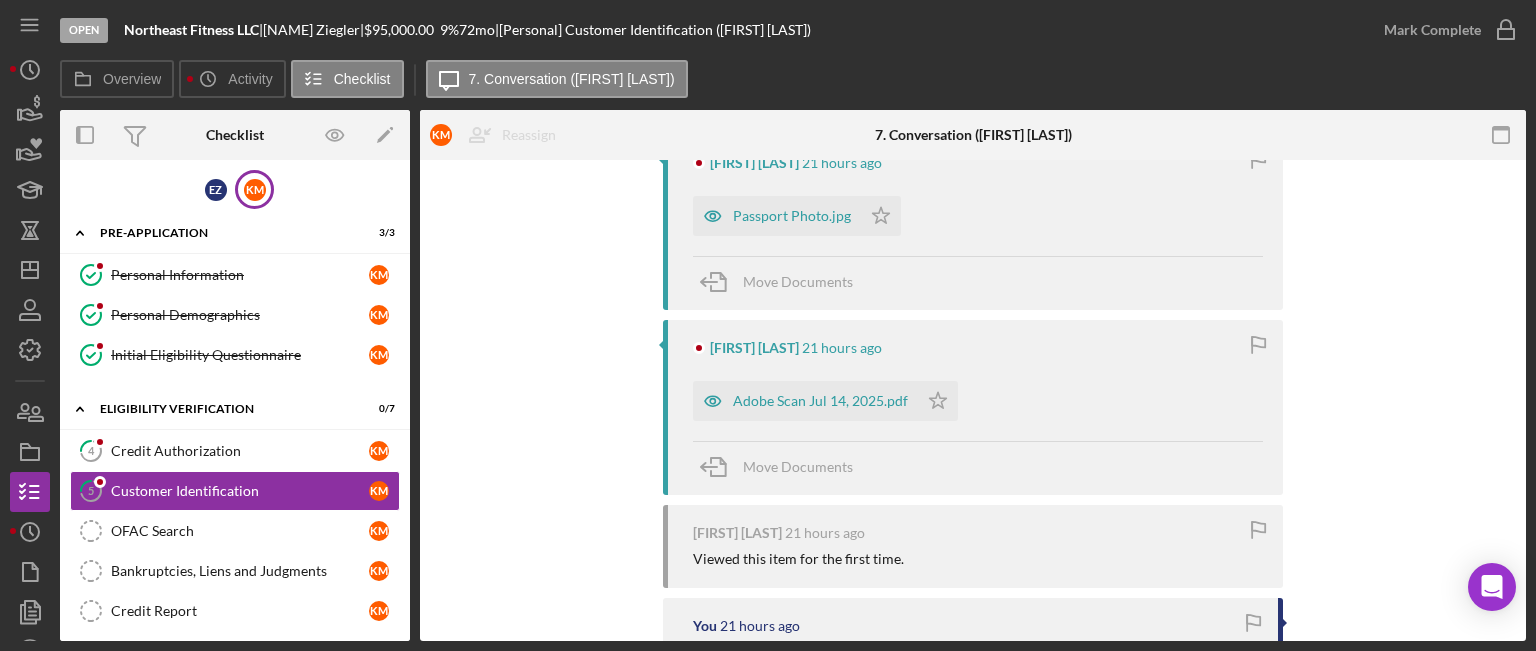 scroll, scrollTop: 440, scrollLeft: 0, axis: vertical 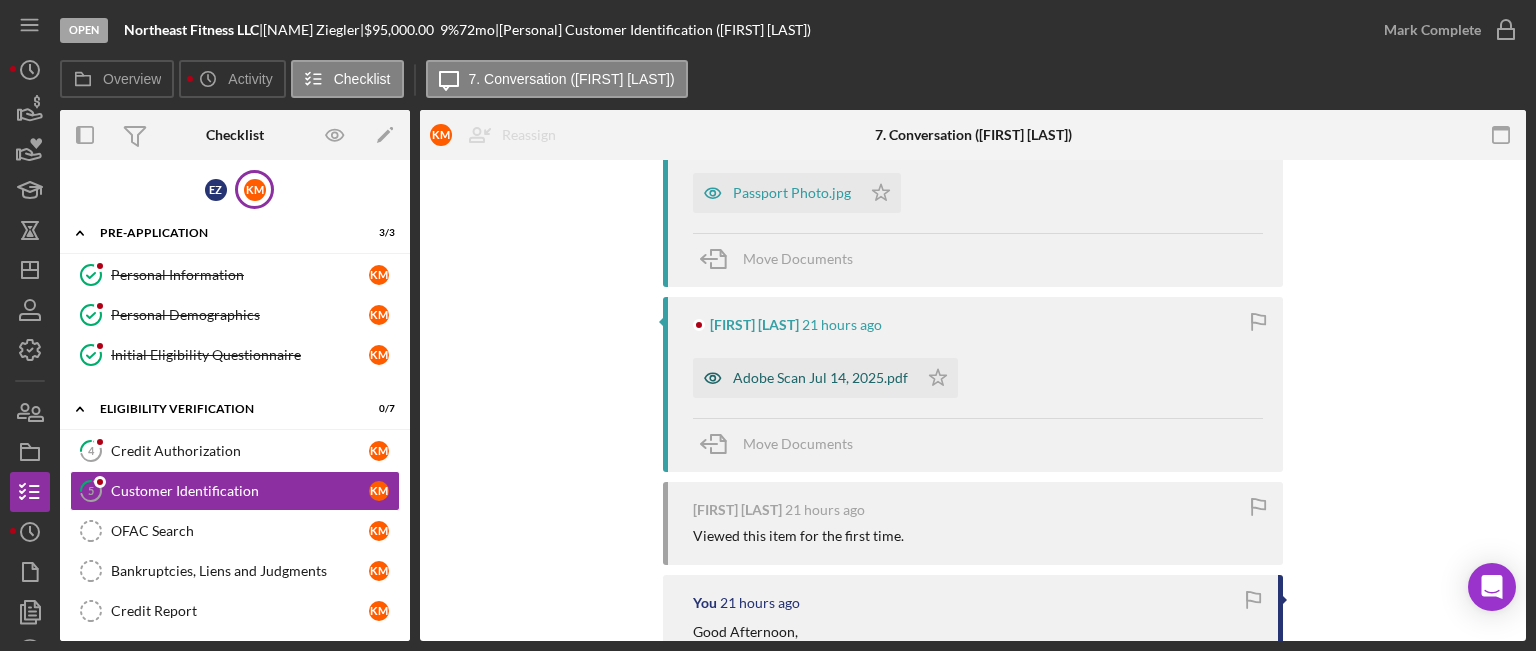 click on "Adobe Scan Jul 14, 2025.pdf" at bounding box center [820, 378] 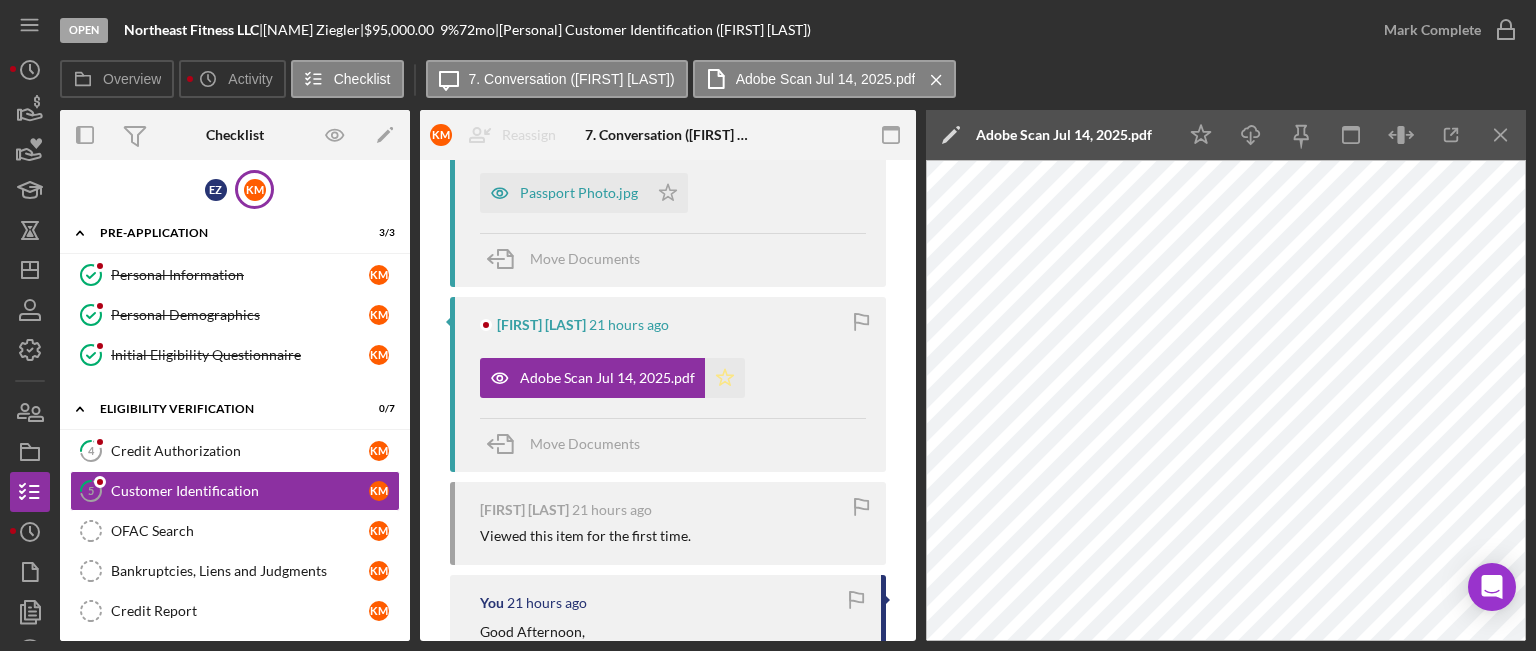 click on "Icon/Star" 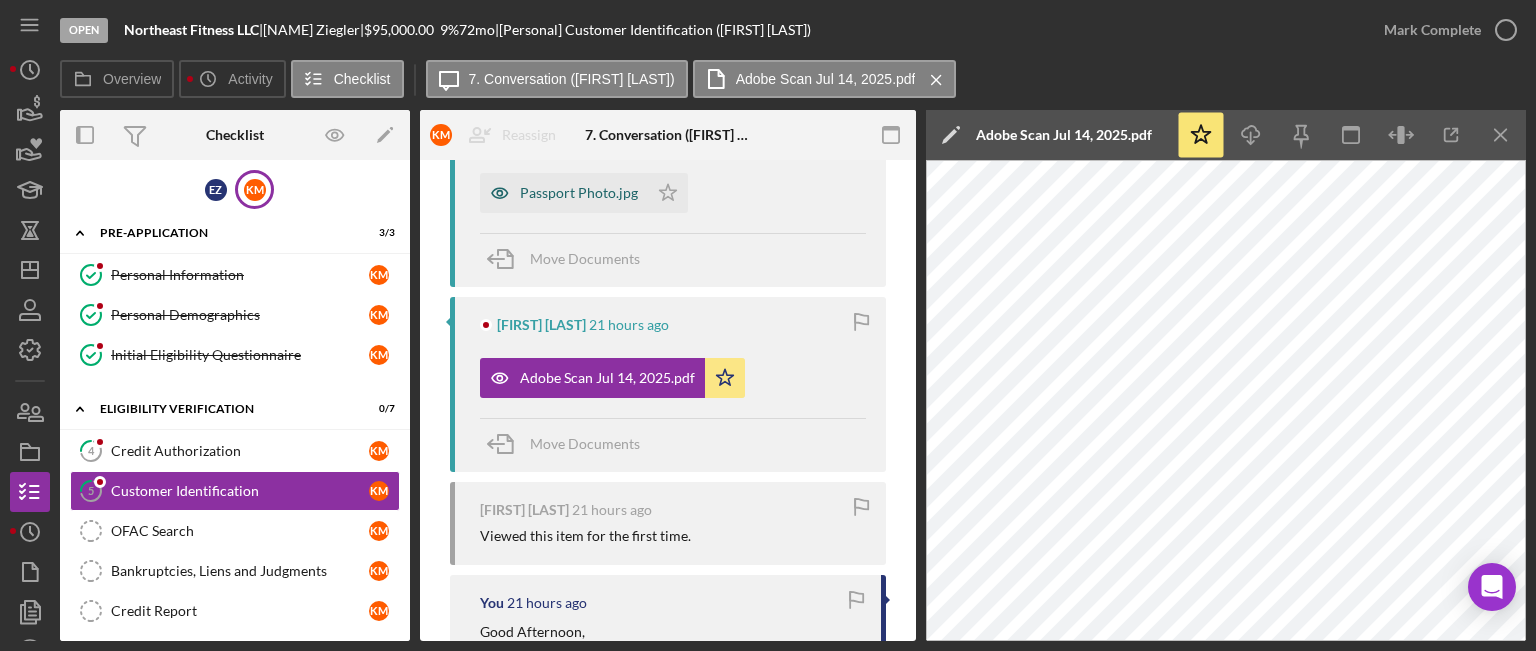 click on "Passport Photo.jpg" at bounding box center [579, 193] 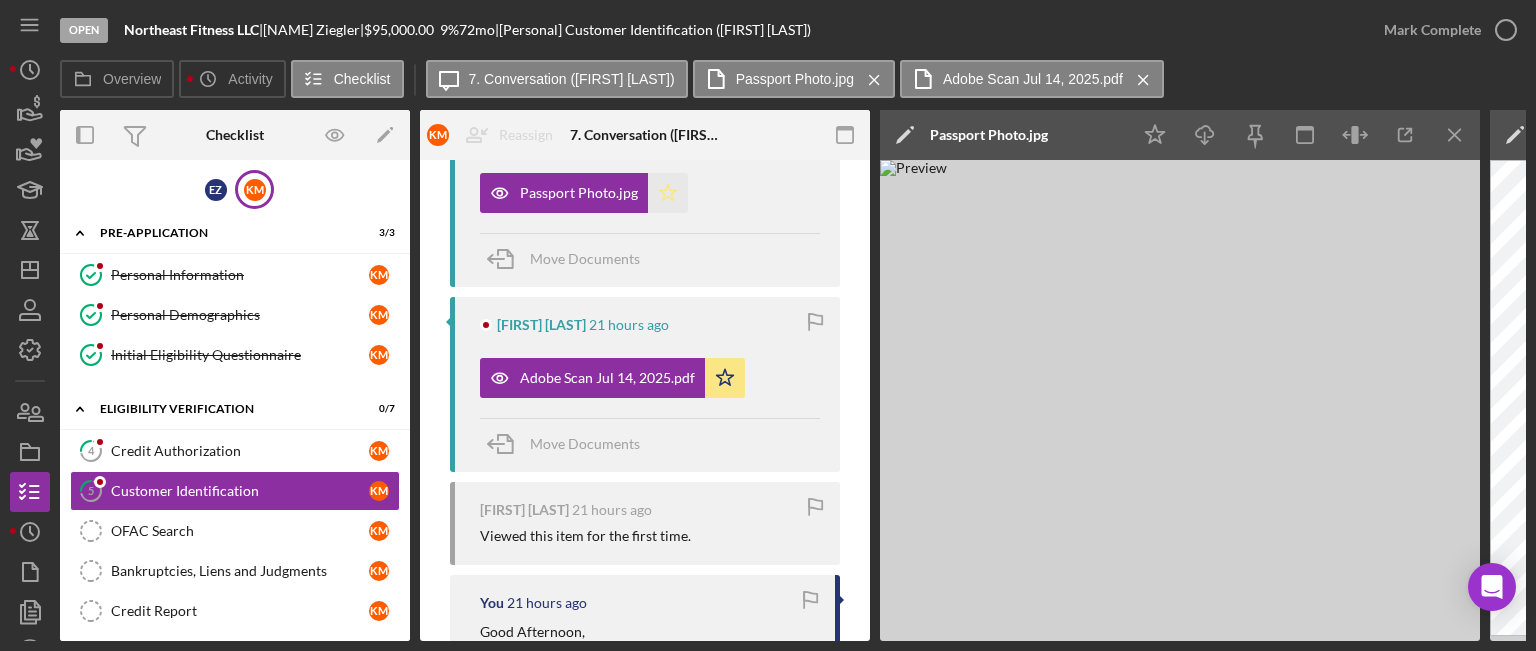 click on "Icon/Star" 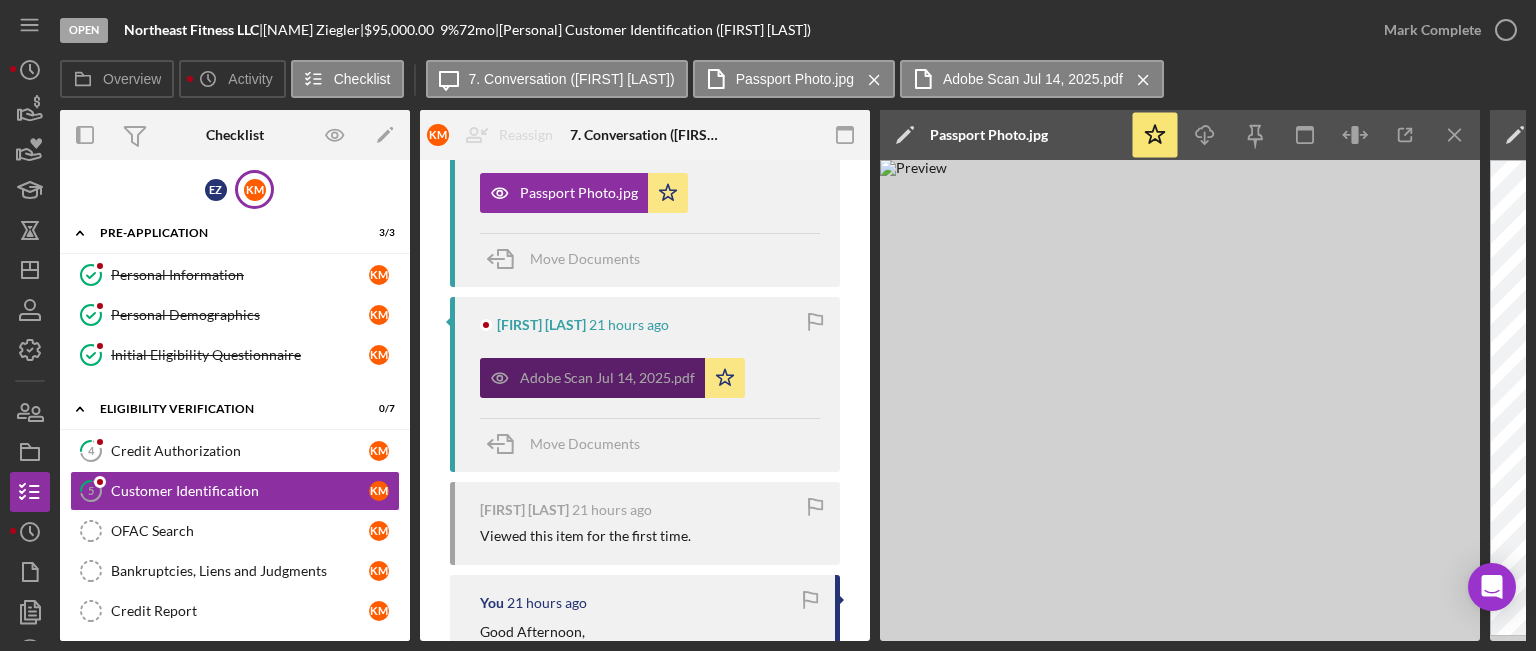 click on "Adobe Scan Jul 14, 2025.pdf" at bounding box center [607, 378] 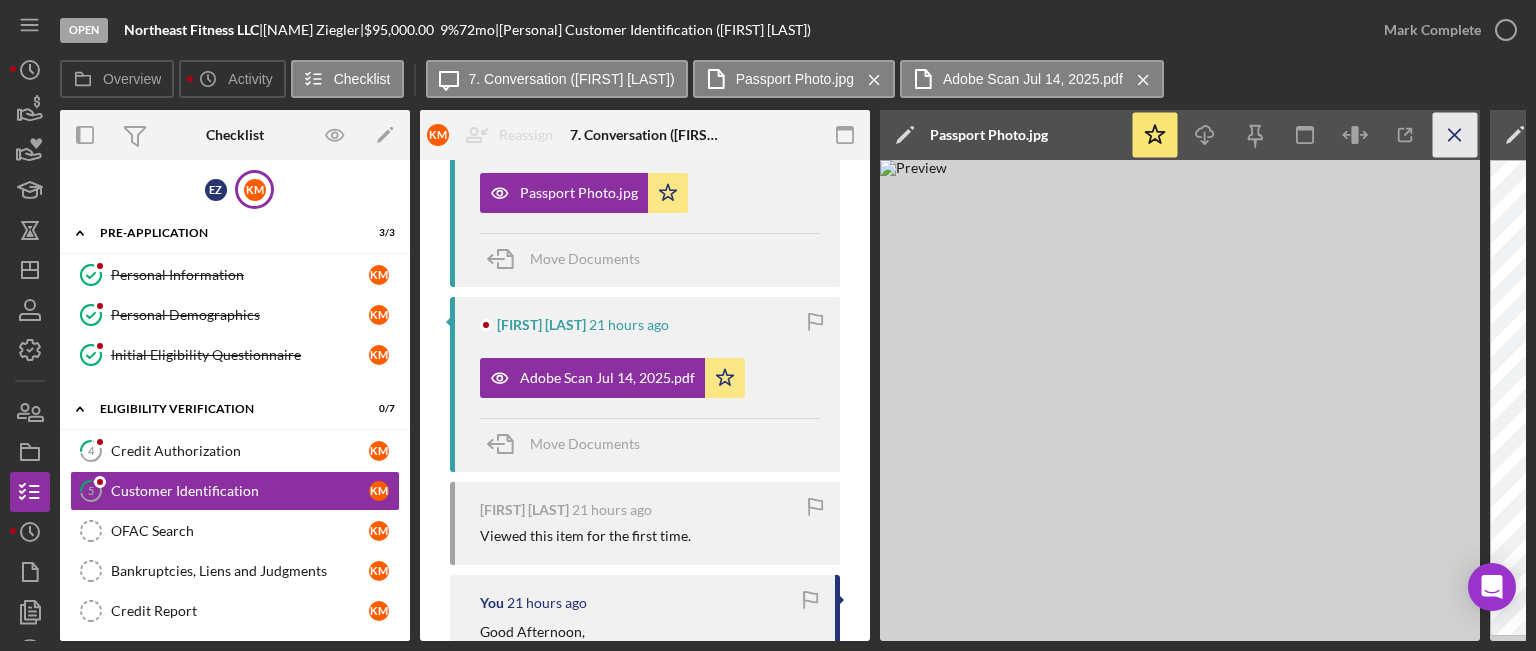 click on "Icon/Menu Close" 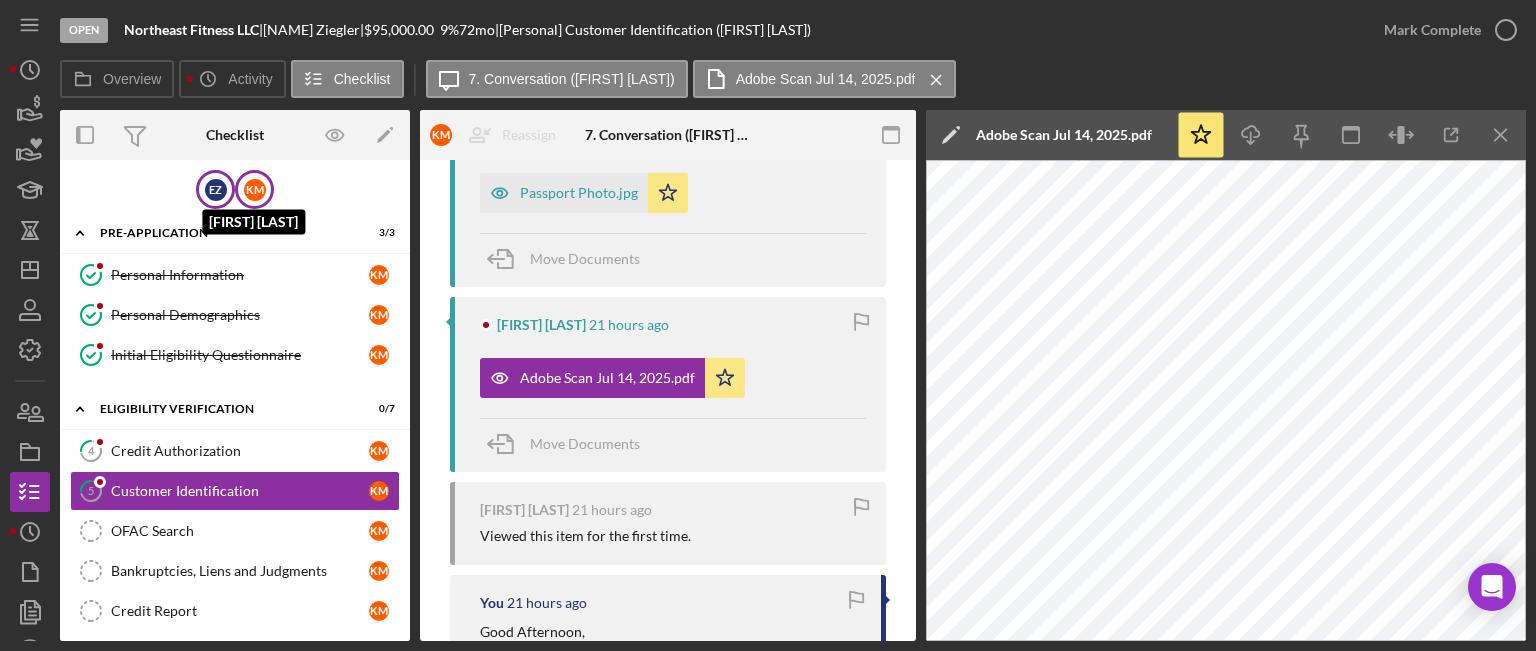 click on "E Z" at bounding box center [216, 190] 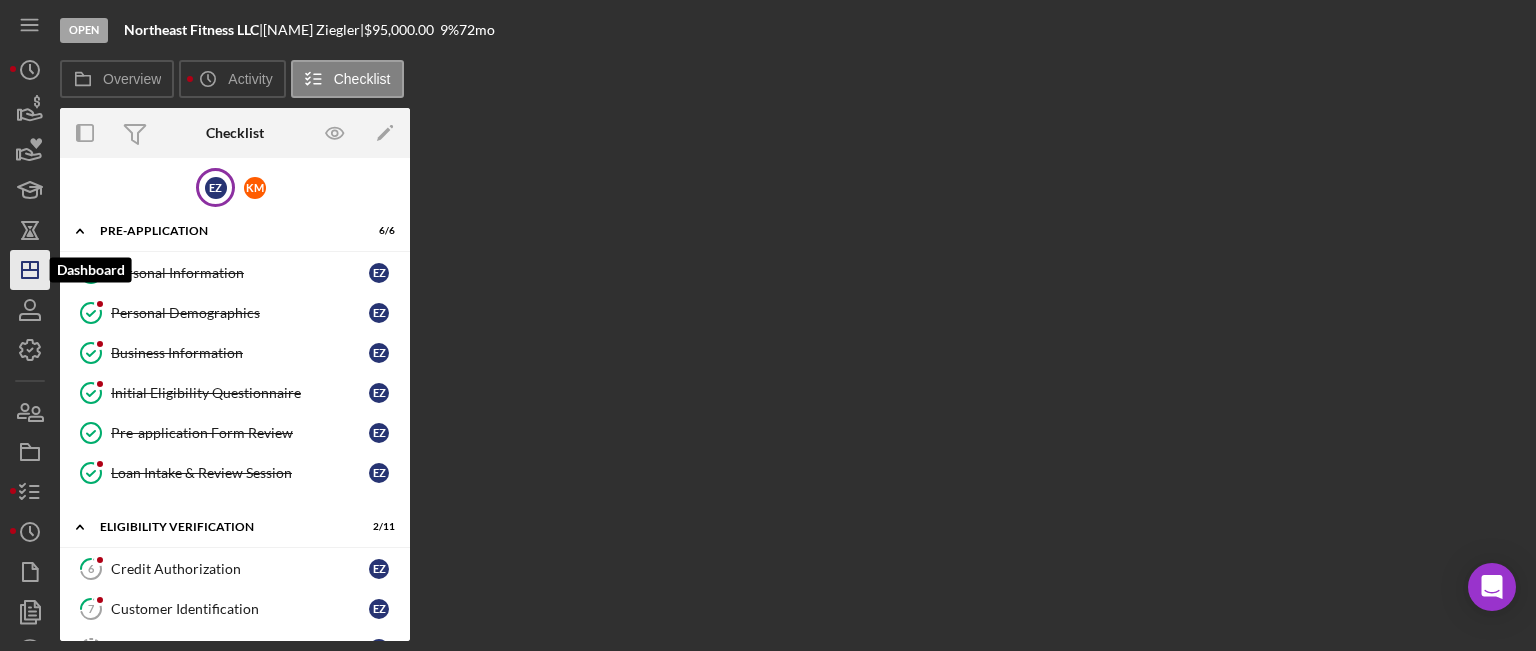 click on "Icon/Dashboard" 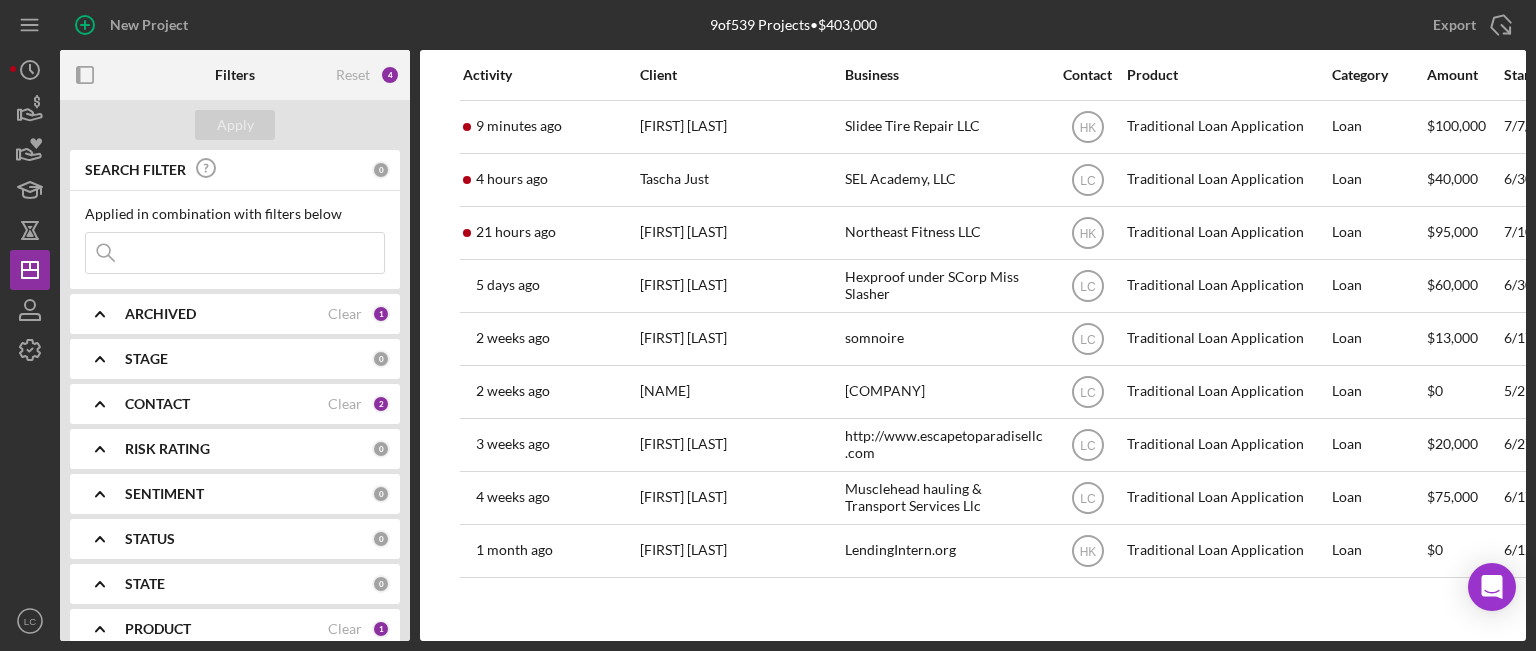 click on "SEARCH FILTER   0 Applied in combination with filters below Icon/Menu Close Icon/Expander ARCHIVED   Clear 1 Icon/Expander STAGE   0 Icon/Expander CONTACT   Clear 2 Icon/Expander RISK RATING   0 Icon/Expander SENTIMENT   0 Icon/Expander STATUS   0 Icon/Expander STATE   0 Icon/Expander PRODUCT   Clear 1 Icon/Expander AMOUNT   0 Icon/Expander START DATE   0 Icon/Expander RESOLVED   0 Icon/Expander RESOLUTION   0 Icon/Expander CLOSING DATE   0 Icon/Expander LATEST ACTIVITY   0" at bounding box center (235, 395) 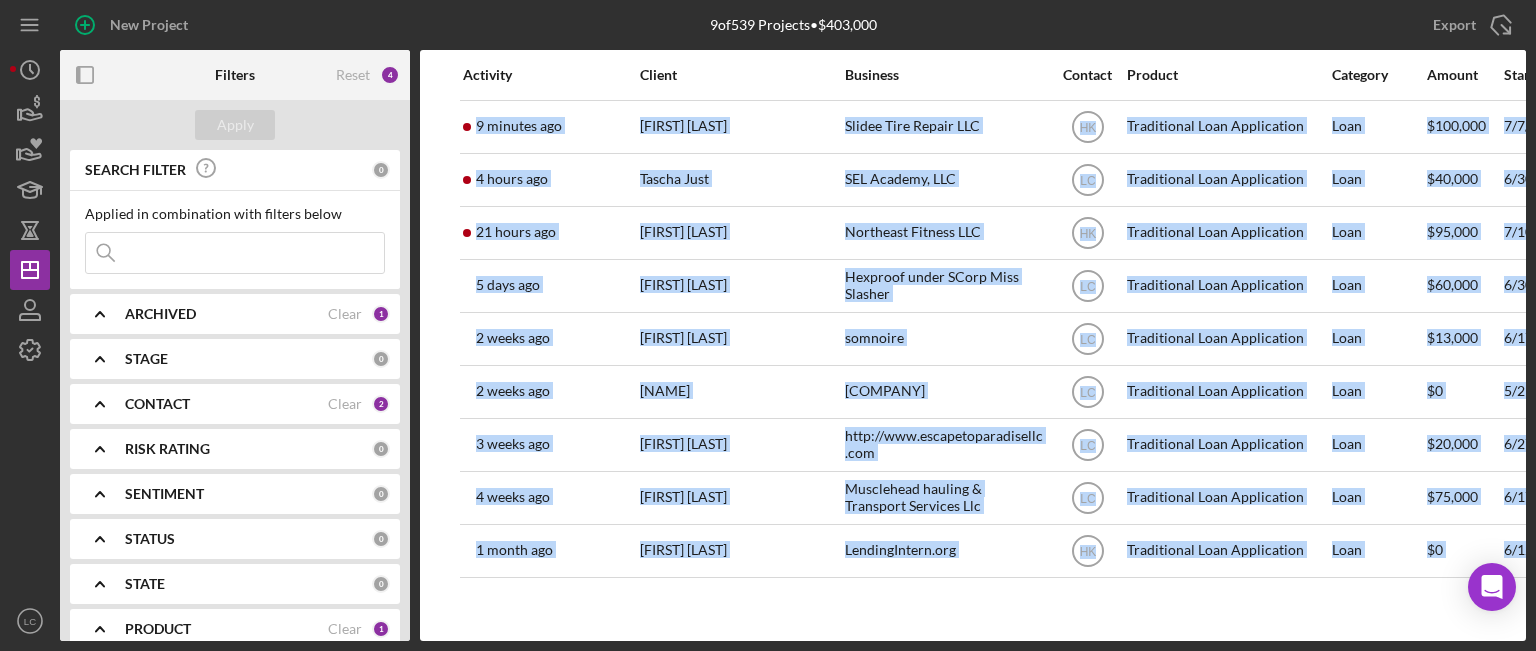 click on "SEARCH FILTER   0 Applied in combination with filters below Icon/Menu Close Icon/Expander ARCHIVED   Clear 1 Icon/Expander STAGE   0 Icon/Expander CONTACT   Clear 2 Icon/Expander RISK RATING   0 Icon/Expander SENTIMENT   0 Icon/Expander STATUS   0 Icon/Expander STATE   0 Icon/Expander PRODUCT   Clear 1 Icon/Expander AMOUNT   0 Icon/Expander START DATE   0 Icon/Expander RESOLVED   0 Icon/Expander RESOLUTION   0 Icon/Expander CLOSING DATE   0 Icon/Expander LATEST ACTIVITY   0" at bounding box center [235, 395] 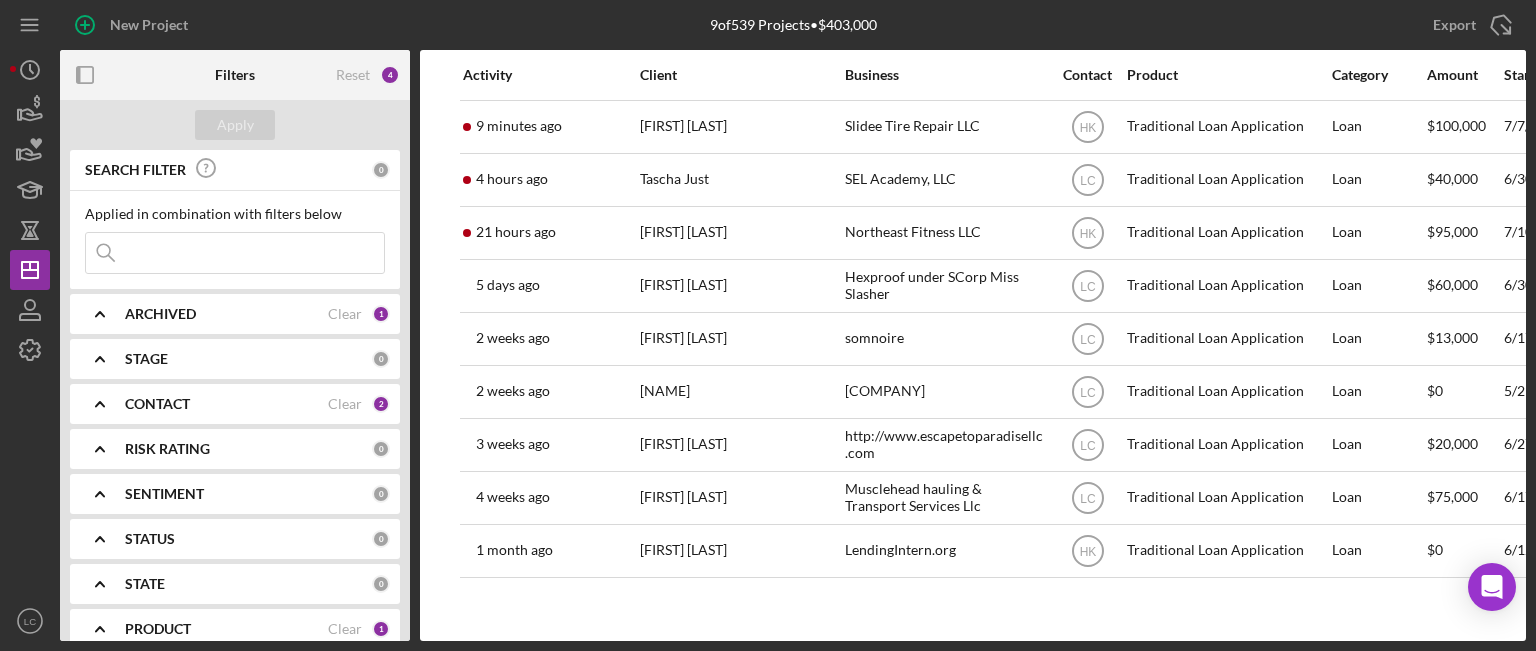 click on "SEARCH FILTER   0 Applied in combination with filters below Icon/Menu Close Icon/Expander ARCHIVED   Clear 1 Icon/Expander STAGE   0 Icon/Expander CONTACT   Clear 2 Icon/Expander RISK RATING   0 Icon/Expander SENTIMENT   0 Icon/Expander STATUS   0 Icon/Expander STATE   0 Icon/Expander PRODUCT   Clear 1 Icon/Expander AMOUNT   0 Icon/Expander START DATE   0 Icon/Expander RESOLVED   0 Icon/Expander RESOLUTION   0 Icon/Expander CLOSING DATE   0 Icon/Expander LATEST ACTIVITY   0" at bounding box center (235, 395) 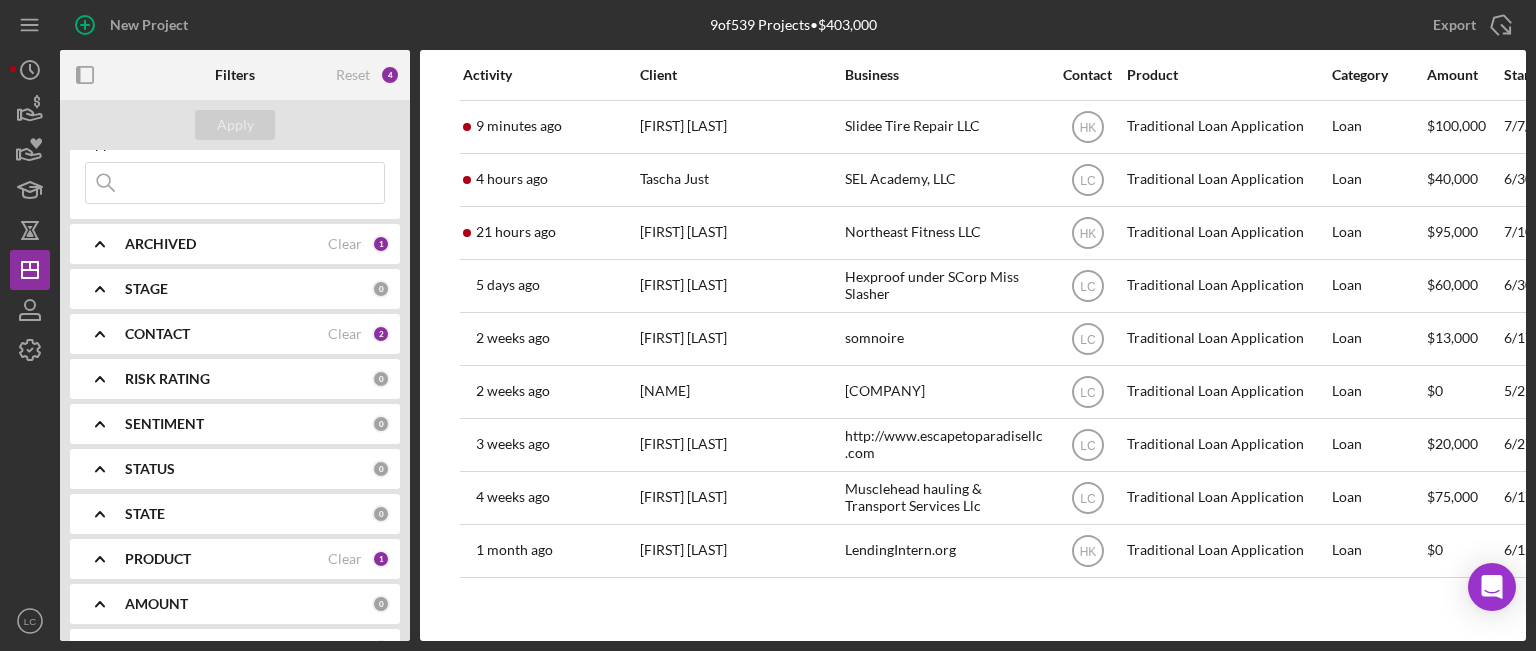 click on "SEARCH FILTER   0 Applied in combination with filters below Icon/Menu Close Icon/Expander ARCHIVED   Clear 1 Icon/Expander STAGE   0 Icon/Expander CONTACT   Clear 2 Icon/Expander RISK RATING   0 Icon/Expander SENTIMENT   0 Icon/Expander STATUS   0 Icon/Expander STATE   0 Icon/Expander PRODUCT   Clear 1 Icon/Expander AMOUNT   0 Icon/Expander START DATE   0 Icon/Expander RESOLVED   0 Icon/Expander RESOLUTION   0 Icon/Expander CLOSING DATE   0 Icon/Expander LATEST ACTIVITY   0" at bounding box center [235, 395] 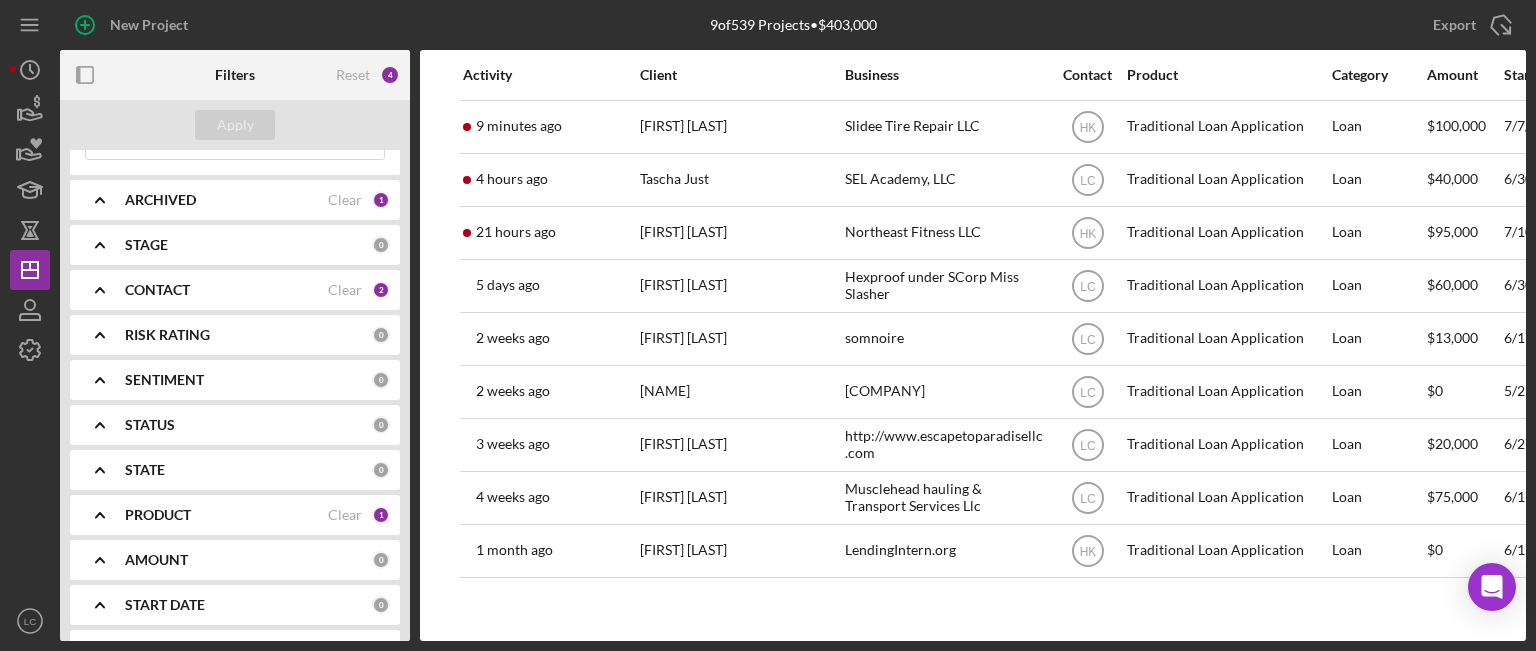 click on "SEARCH FILTER   0 Applied in combination with filters below Icon/Menu Close Icon/Expander ARCHIVED   Clear 1 Icon/Expander STAGE   0 Icon/Expander CONTACT   Clear 2 Icon/Expander RISK RATING   0 Icon/Expander SENTIMENT   0 Icon/Expander STATUS   0 Icon/Expander STATE   0 Icon/Expander PRODUCT   Clear 1 Icon/Expander AMOUNT   0 Icon/Expander START DATE   0 Icon/Expander RESOLVED   0 Icon/Expander RESOLUTION   0 Icon/Expander CLOSING DATE   0 Icon/Expander LATEST ACTIVITY   0" at bounding box center (235, 395) 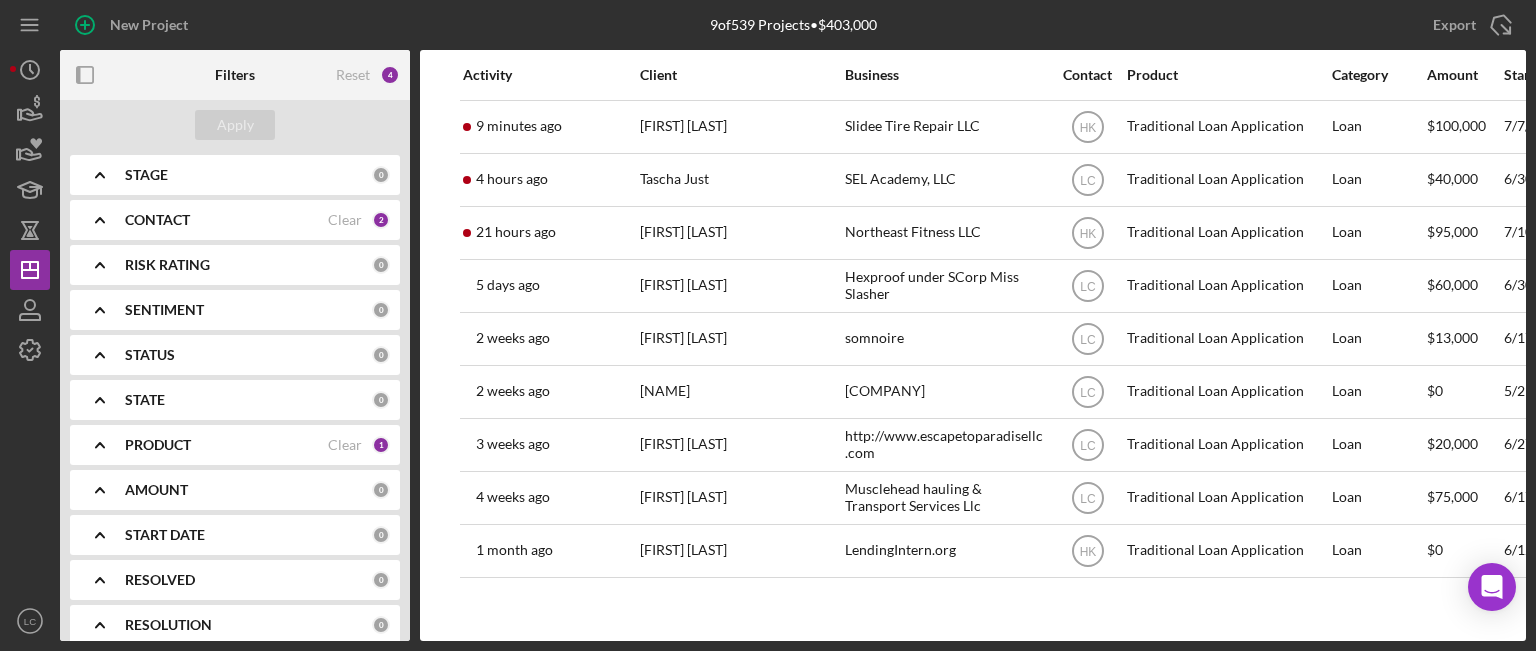 click on "SEARCH FILTER   0 Applied in combination with filters below Icon/Menu Close Icon/Expander ARCHIVED   Clear 1 Icon/Expander STAGE   0 Icon/Expander CONTACT   Clear 2 Icon/Expander RISK RATING   0 Icon/Expander SENTIMENT   0 Icon/Expander STATUS   0 Icon/Expander STATE   0 Icon/Expander PRODUCT   Clear 1 Icon/Expander AMOUNT   0 Icon/Expander START DATE   0 Icon/Expander RESOLVED   0 Icon/Expander RESOLUTION   0 Icon/Expander CLOSING DATE   0 Icon/Expander LATEST ACTIVITY   0" at bounding box center [235, 395] 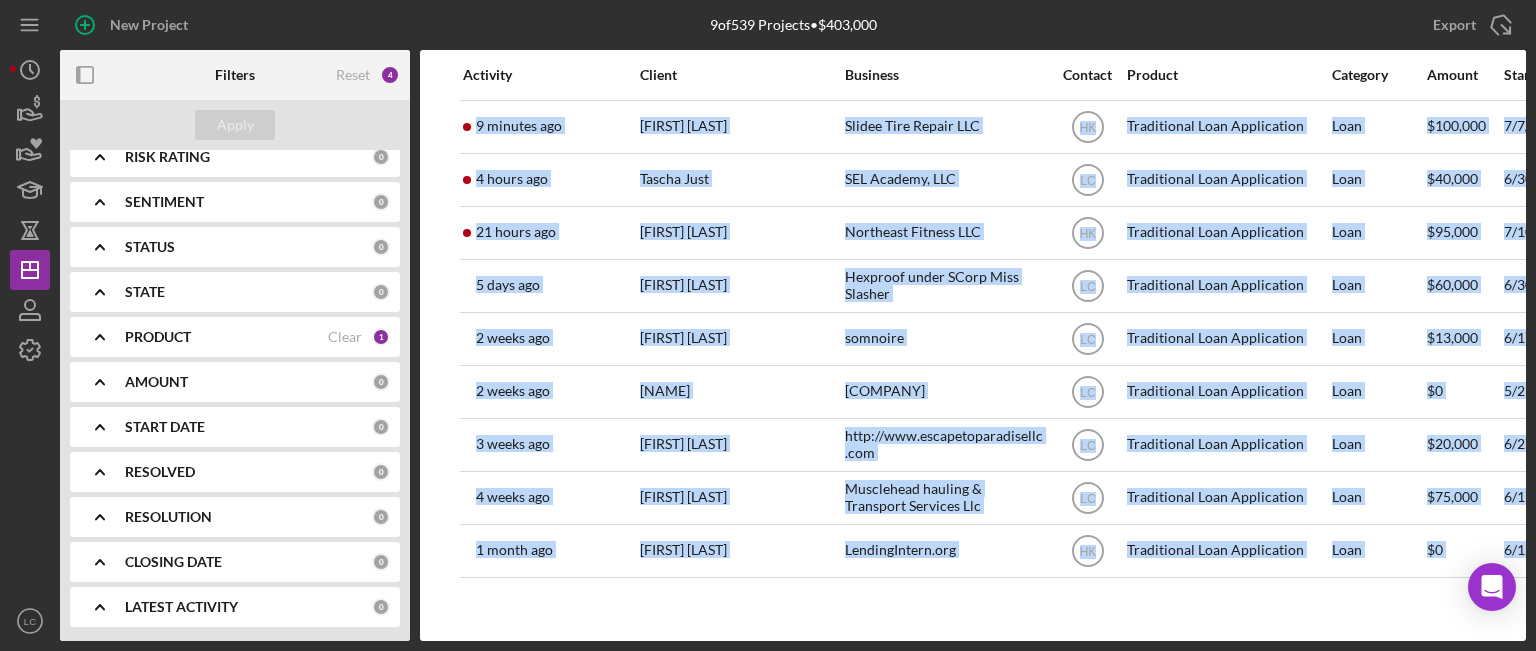 click on "SEARCH FILTER   0 Applied in combination with filters below Icon/Menu Close Icon/Expander ARCHIVED   Clear 1 Icon/Expander STAGE   0 Icon/Expander CONTACT   Clear 2 Icon/Expander RISK RATING   0 Icon/Expander SENTIMENT   0 Icon/Expander STATUS   0 Icon/Expander STATE   0 Icon/Expander PRODUCT   Clear 1 Icon/Expander AMOUNT   0 Icon/Expander START DATE   0 Icon/Expander RESOLVED   0 Icon/Expander RESOLUTION   0 Icon/Expander CLOSING DATE   0 Icon/Expander LATEST ACTIVITY   0" at bounding box center [235, 395] 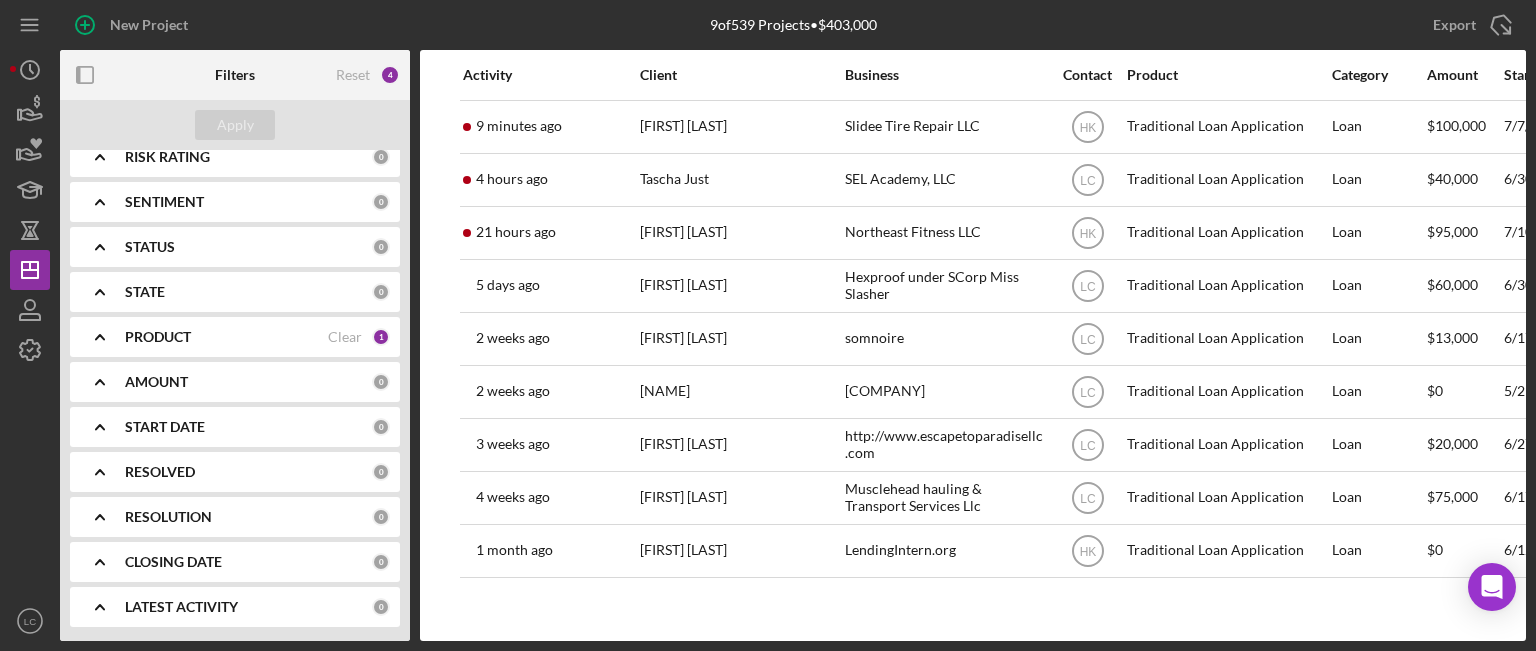 click on "RESOLUTION" at bounding box center [248, 517] 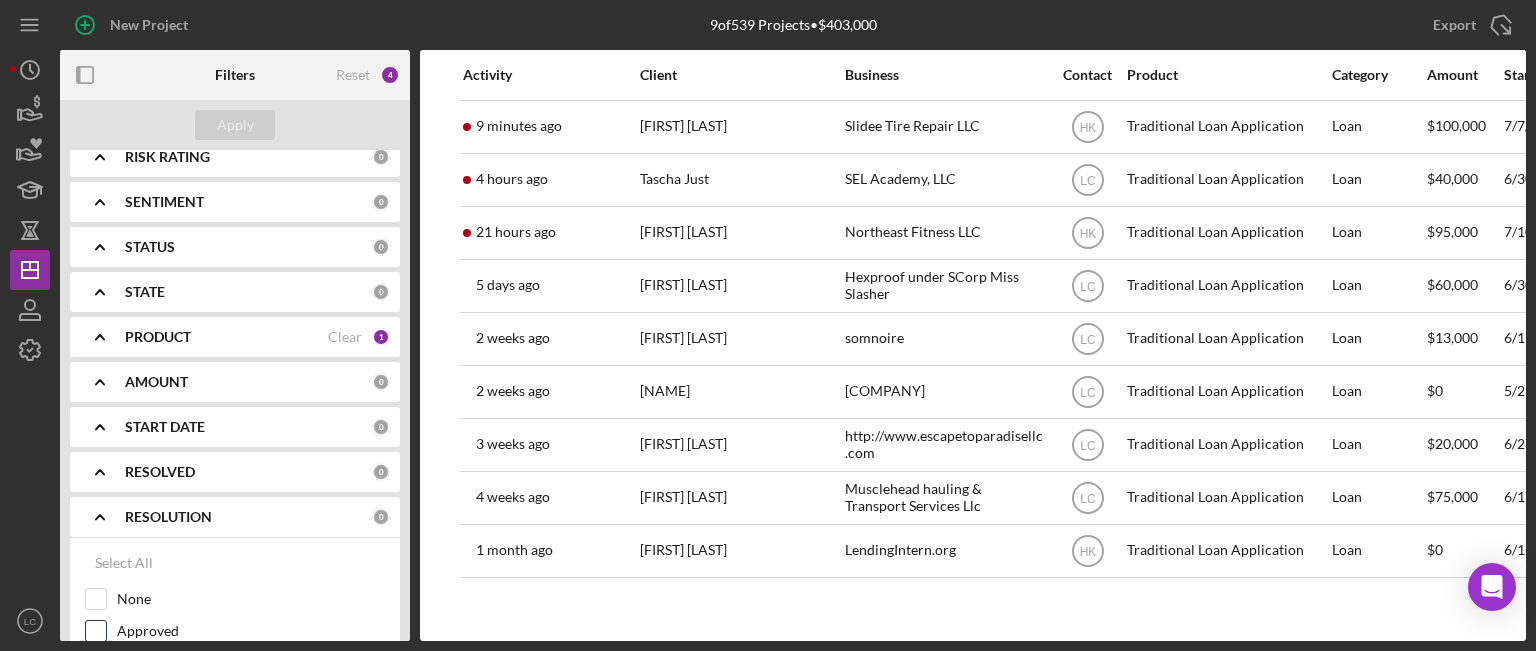 click on "Approved" at bounding box center [251, 631] 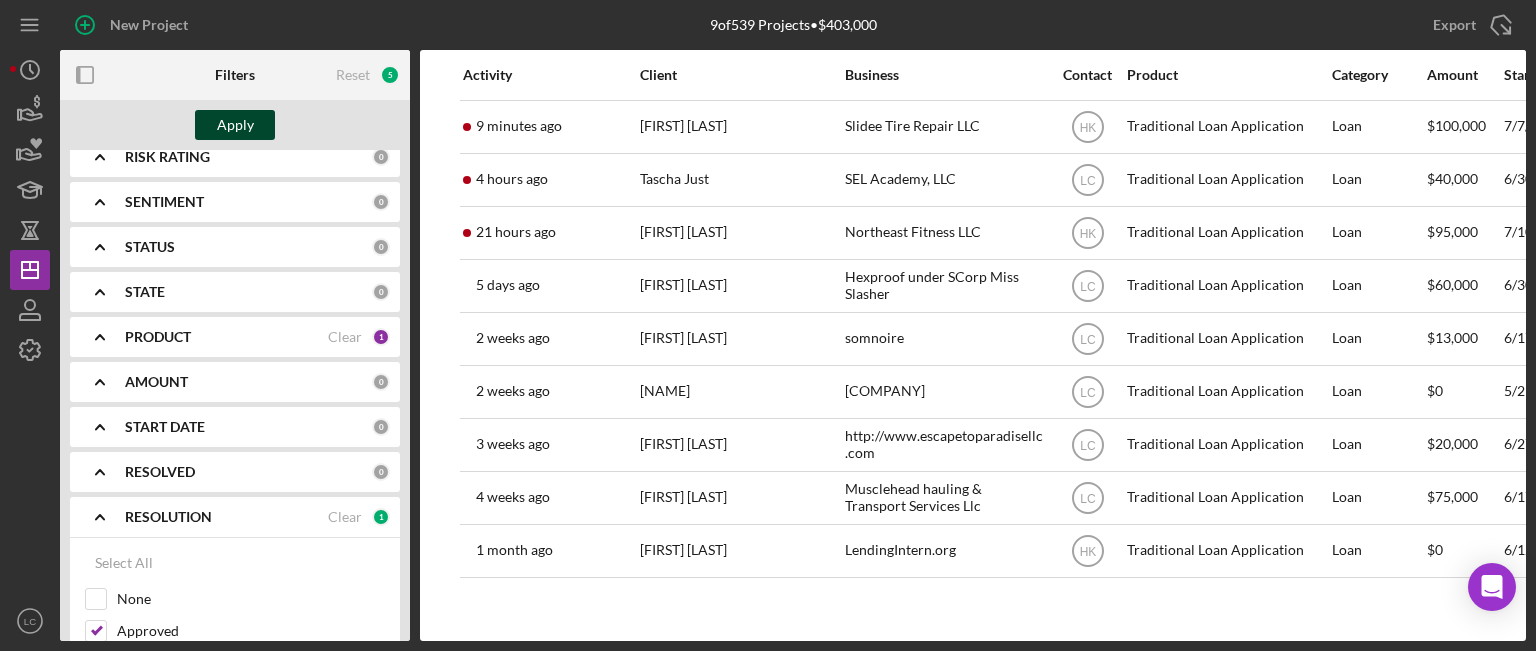 click on "Apply" at bounding box center [235, 125] 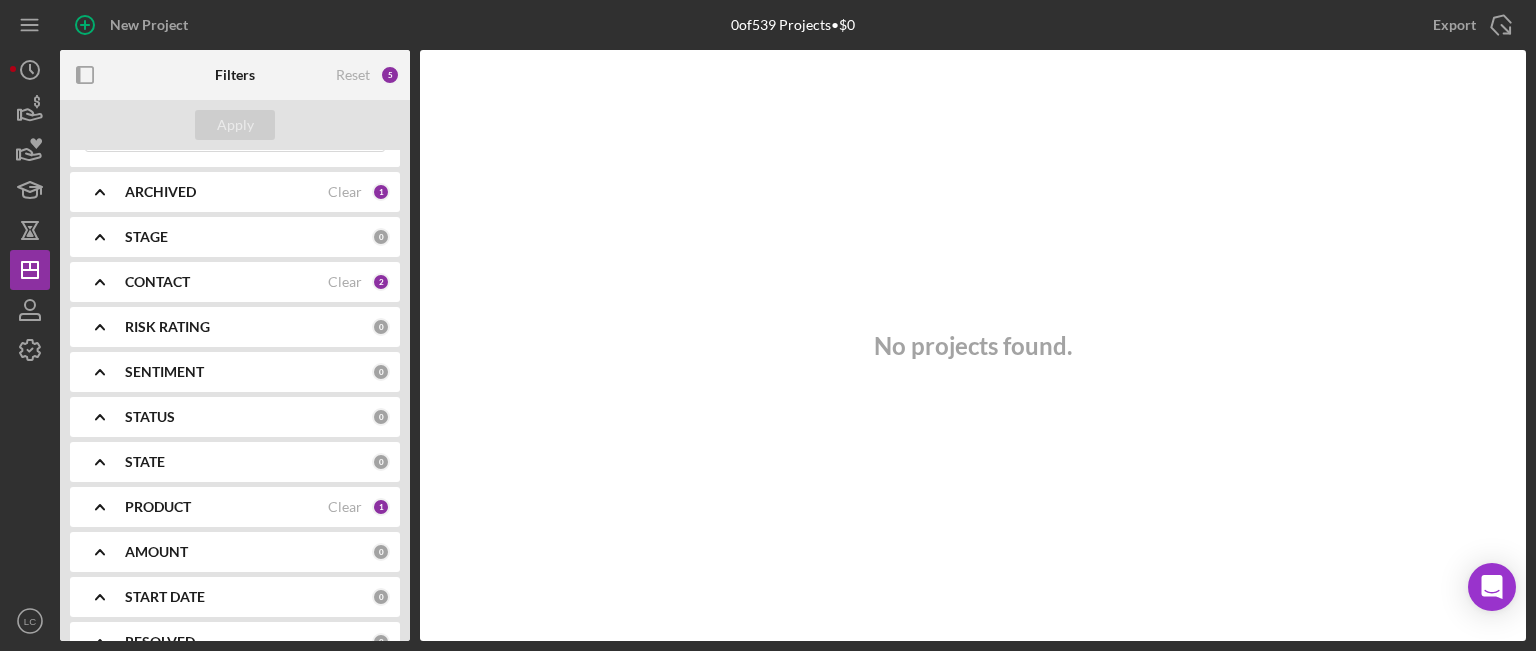 scroll, scrollTop: 120, scrollLeft: 0, axis: vertical 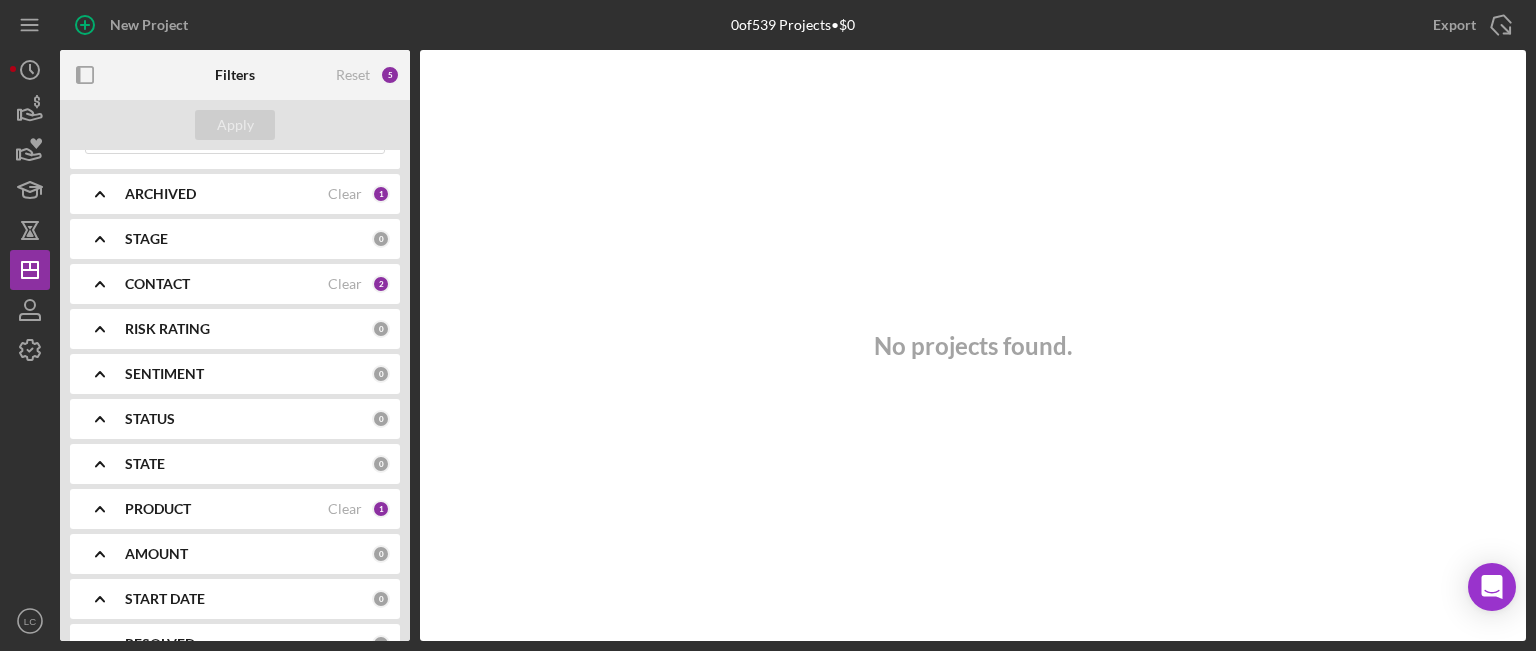 click 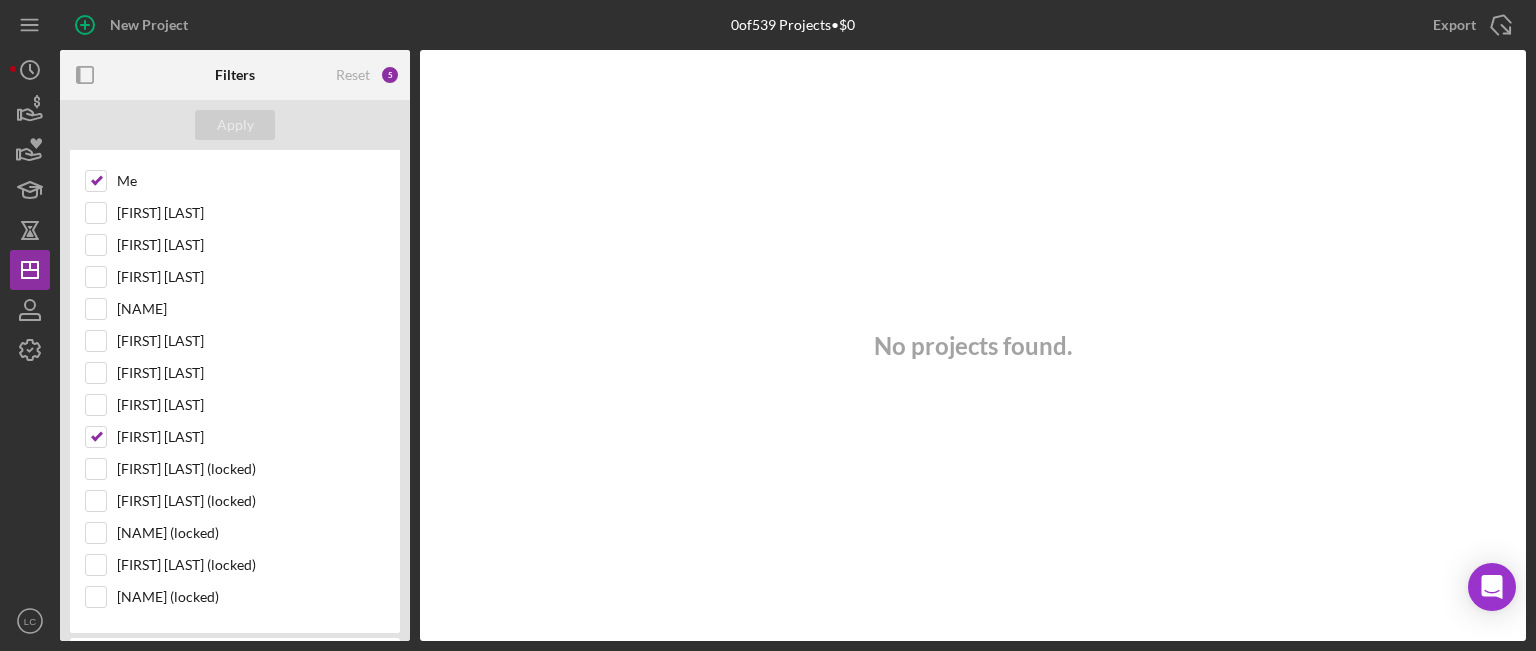 scroll, scrollTop: 315, scrollLeft: 0, axis: vertical 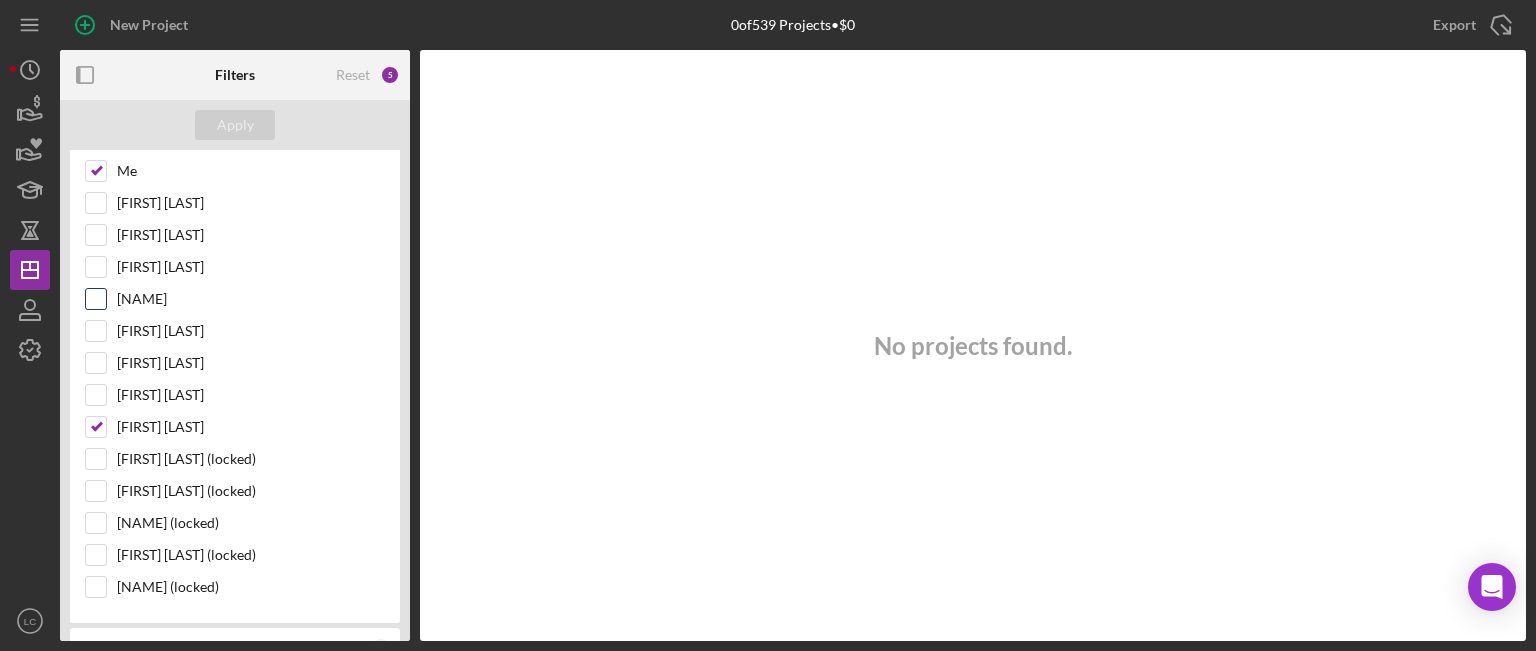 click on "[NAME]" at bounding box center (96, 299) 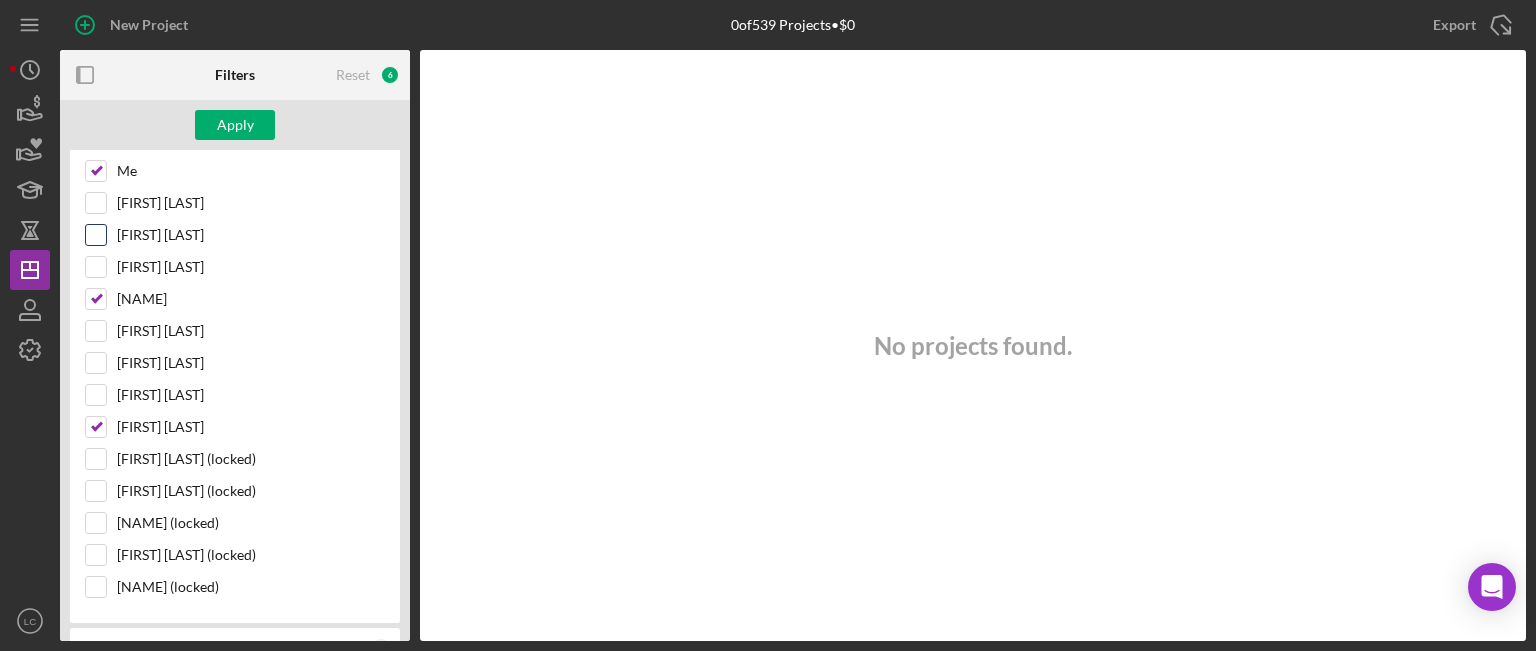 click on "[FIRST] [LAST]" at bounding box center (96, 235) 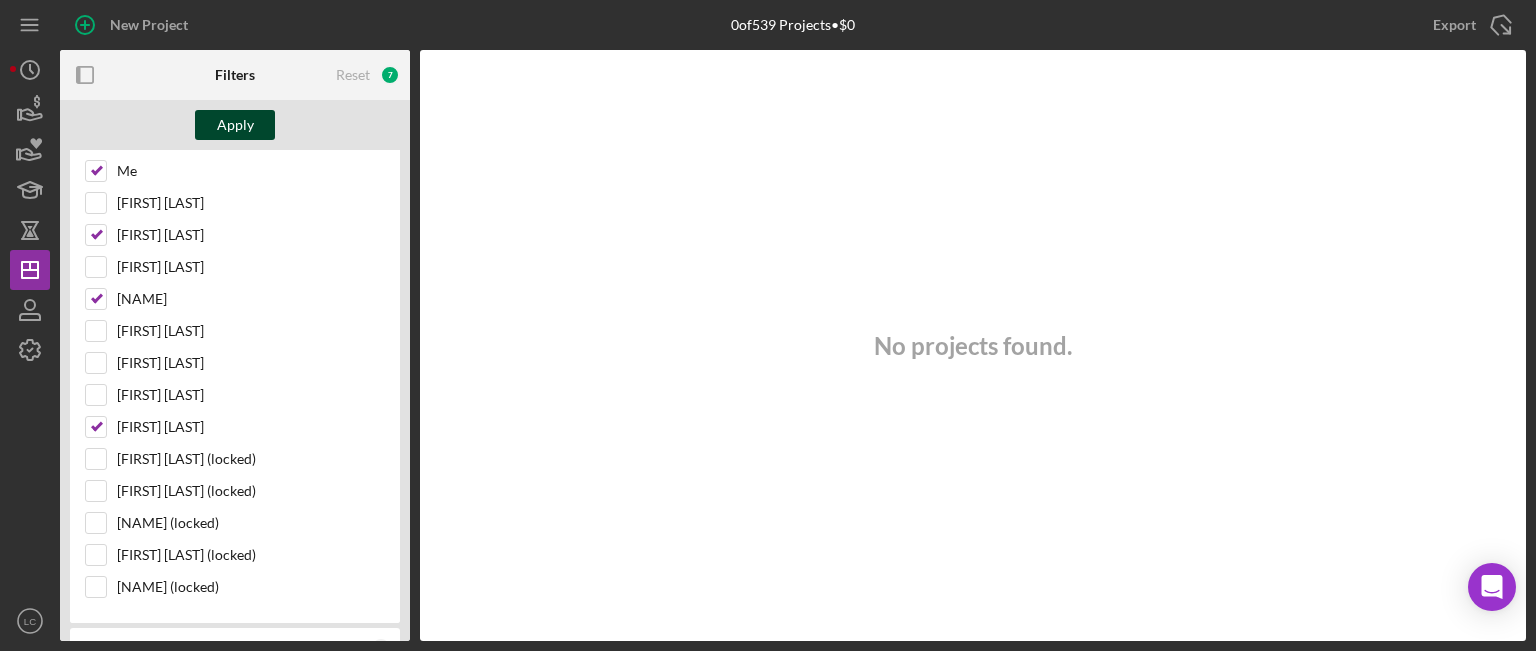click on "Apply" at bounding box center [235, 125] 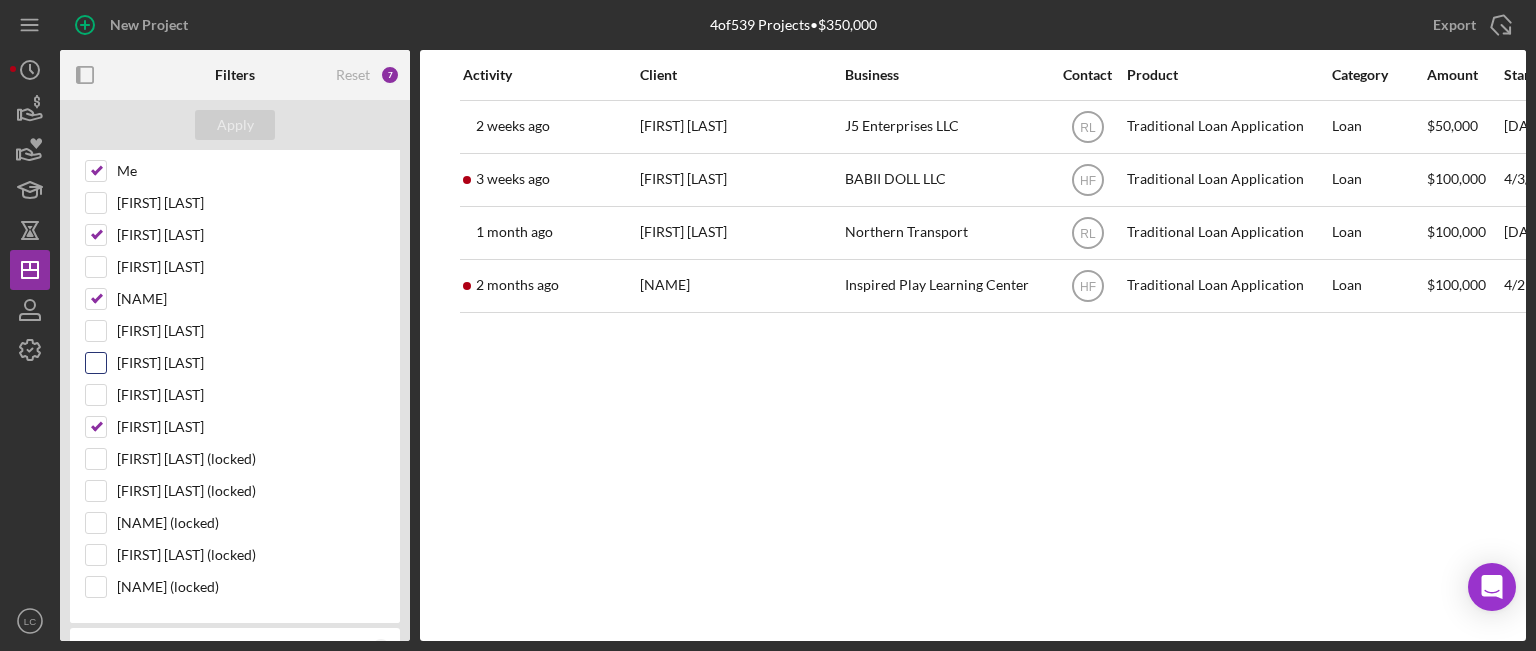 click on "[FIRST] [LAST]" at bounding box center [251, 363] 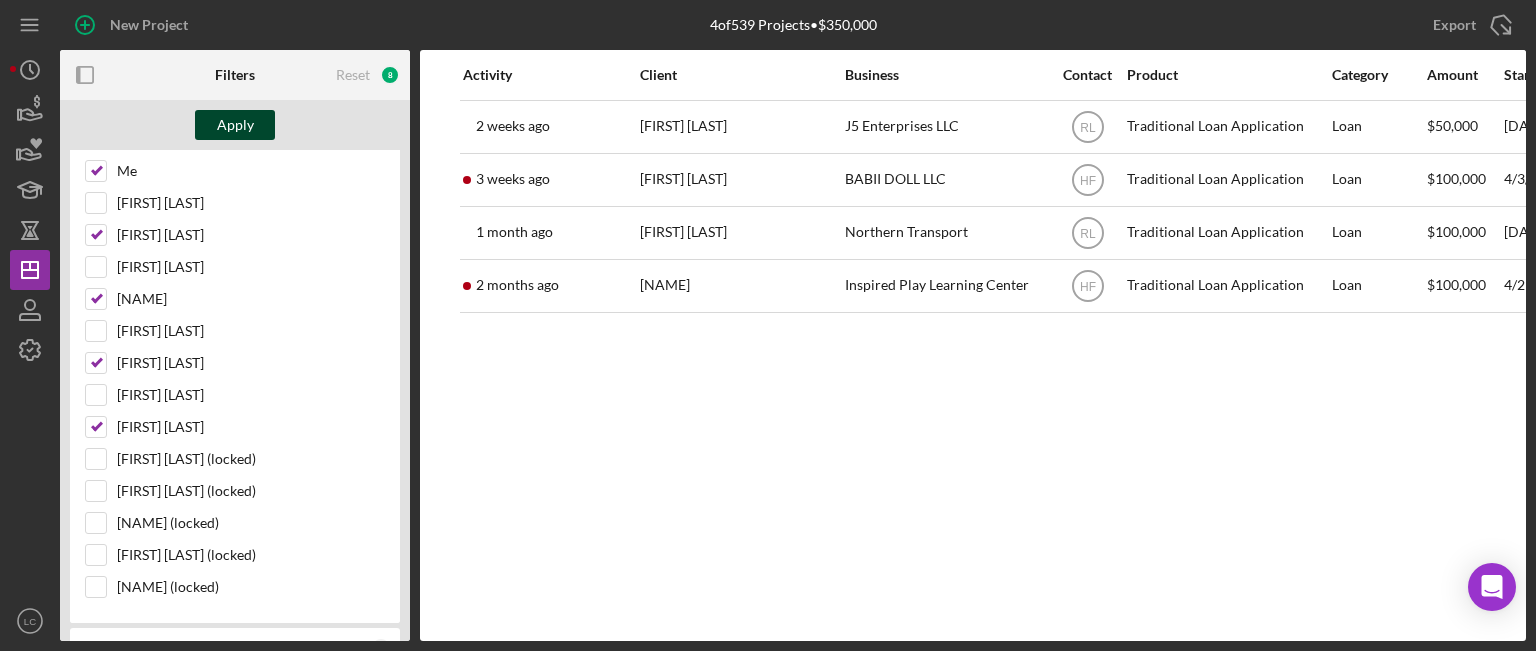 click on "Apply" at bounding box center [235, 125] 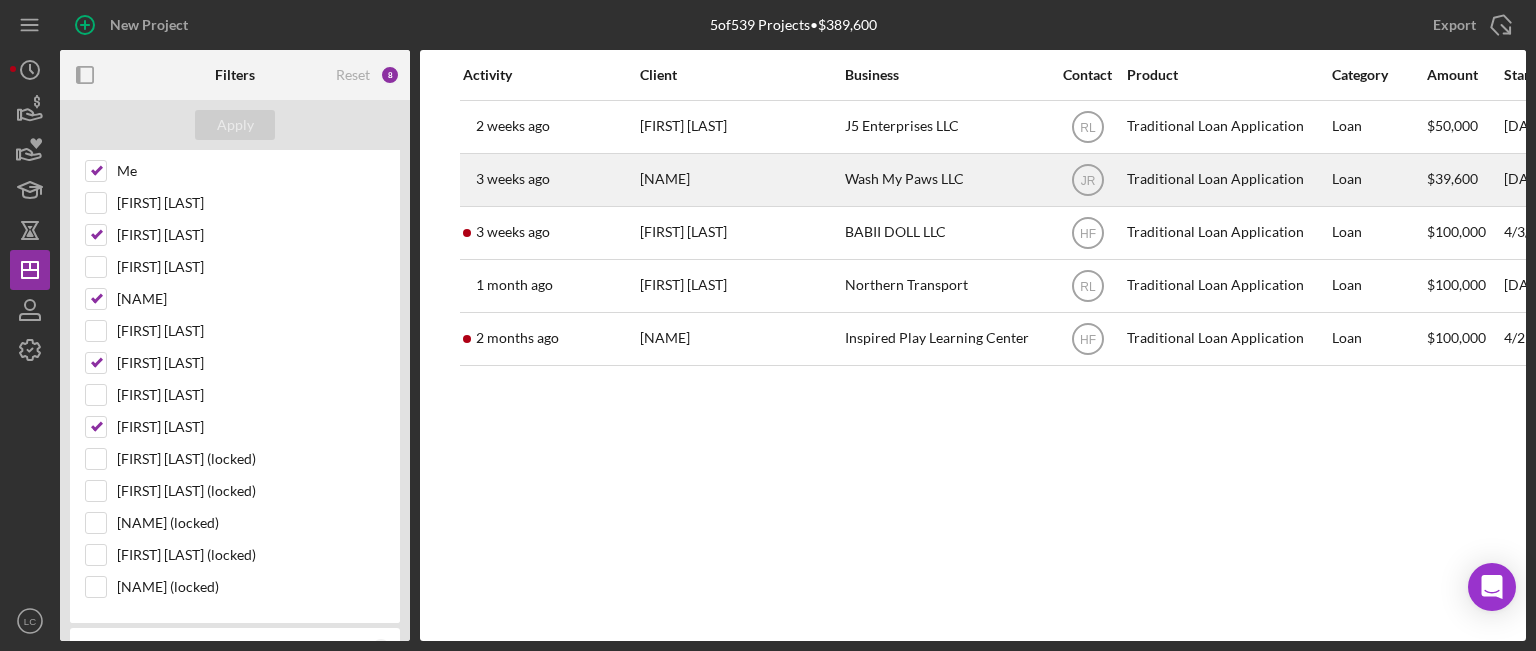 click on "[NAME]" at bounding box center [740, 180] 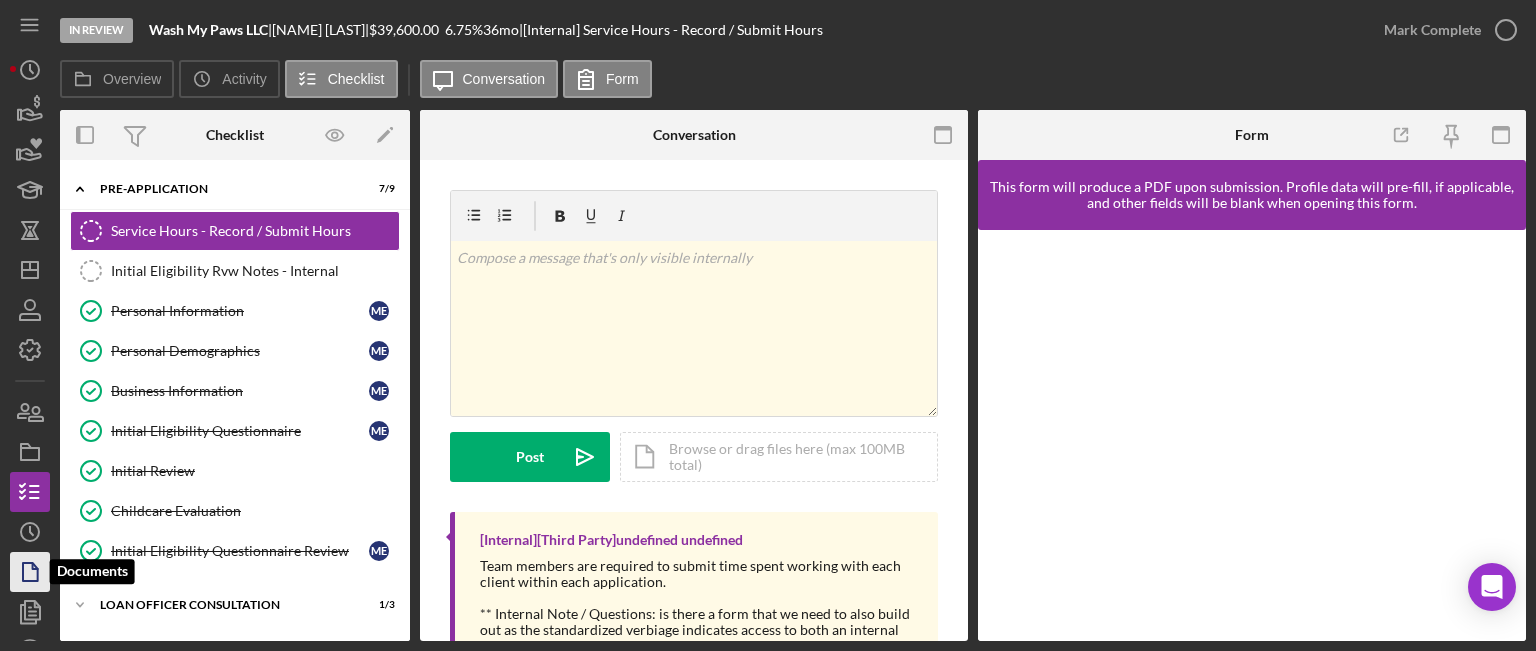 click 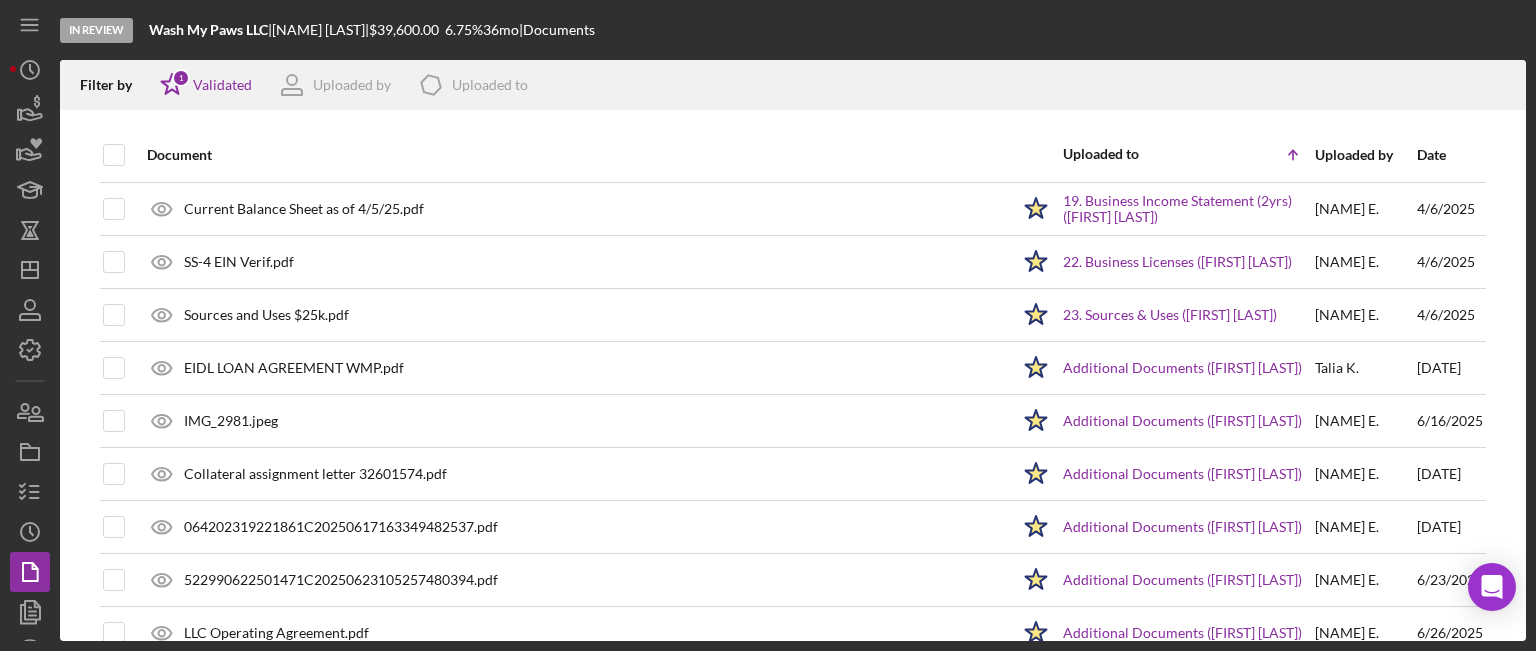 scroll, scrollTop: 509, scrollLeft: 0, axis: vertical 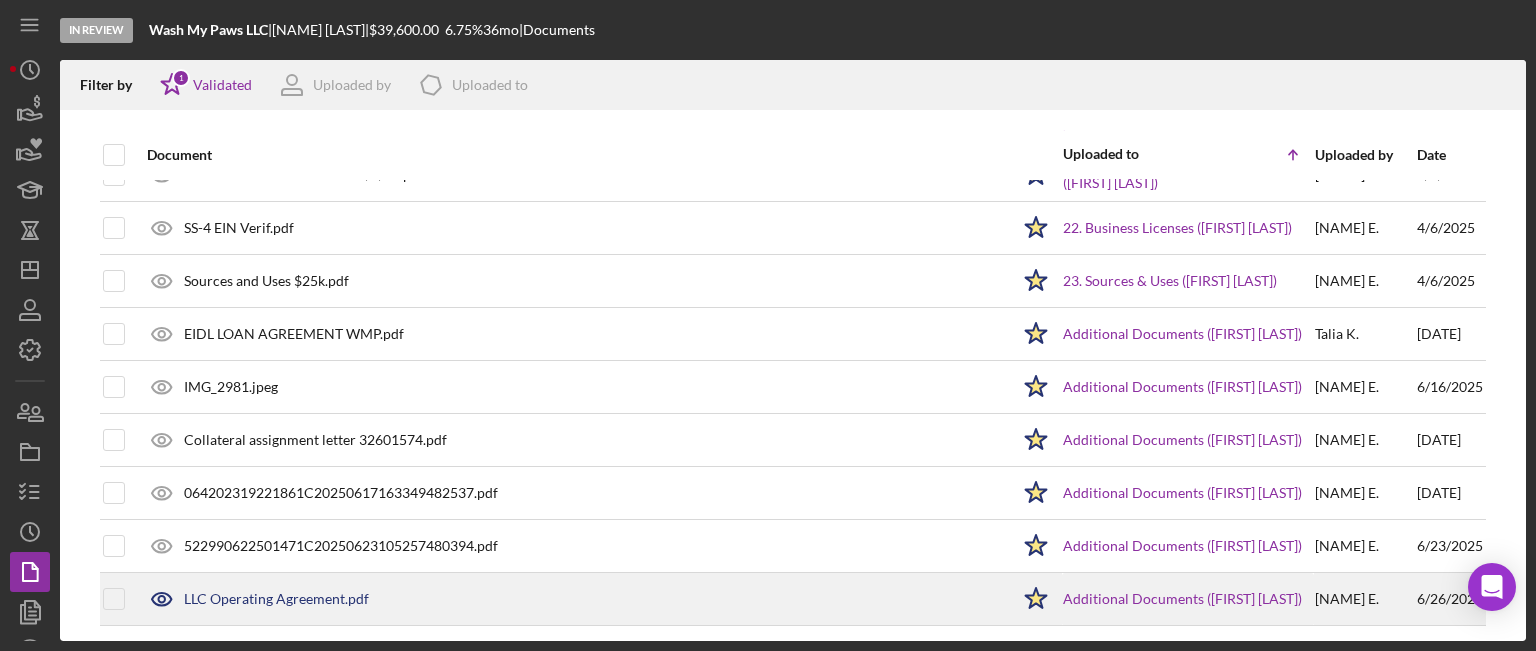 click on "Additional Documents  ([FIRST] [LAST])" at bounding box center (1188, 599) 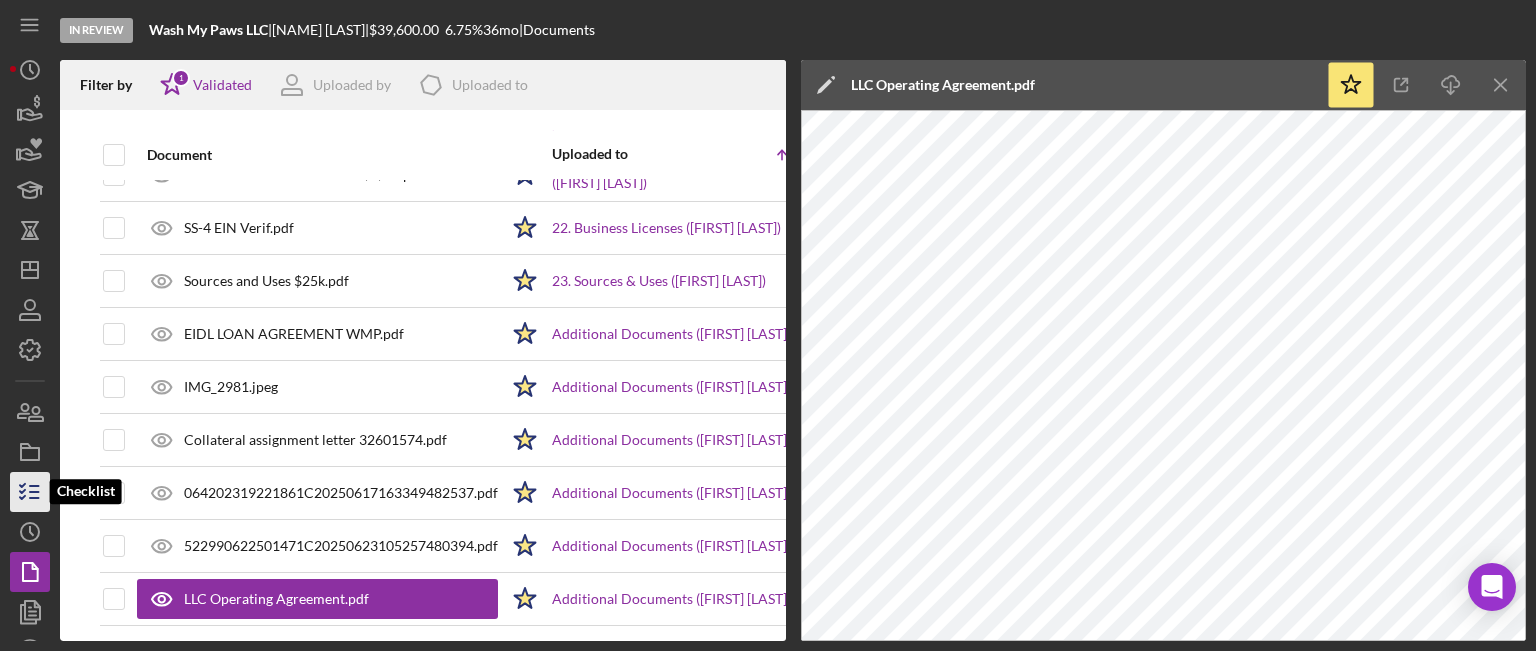 click 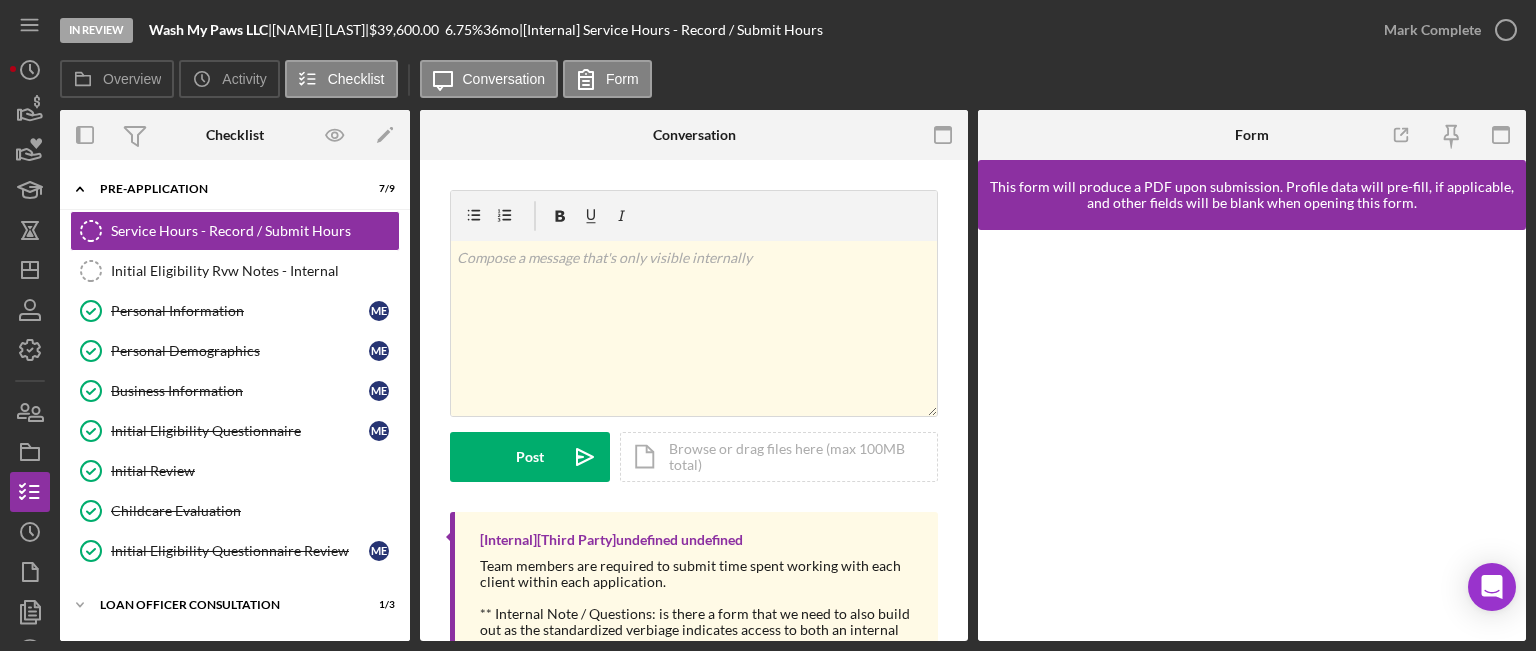 drag, startPoint x: 404, startPoint y: 420, endPoint x: 421, endPoint y: 466, distance: 49.0408 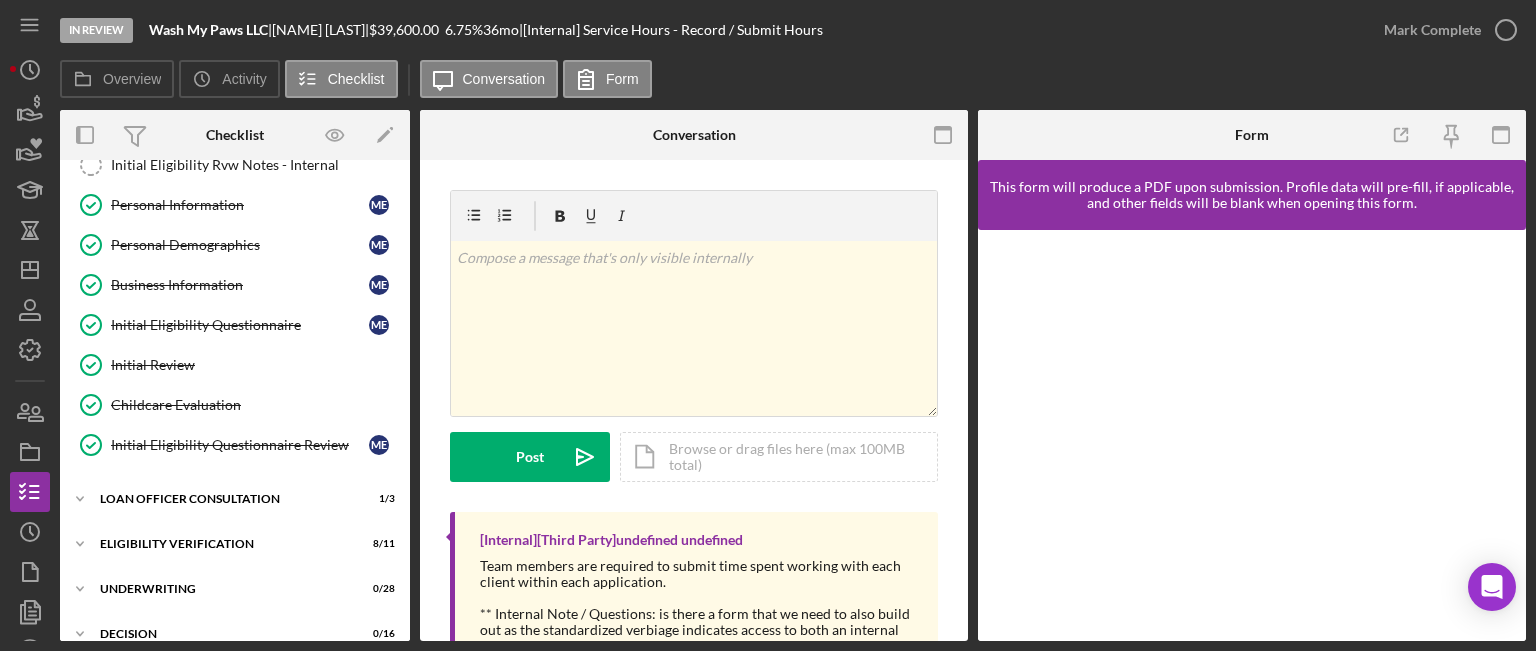scroll, scrollTop: 113, scrollLeft: 0, axis: vertical 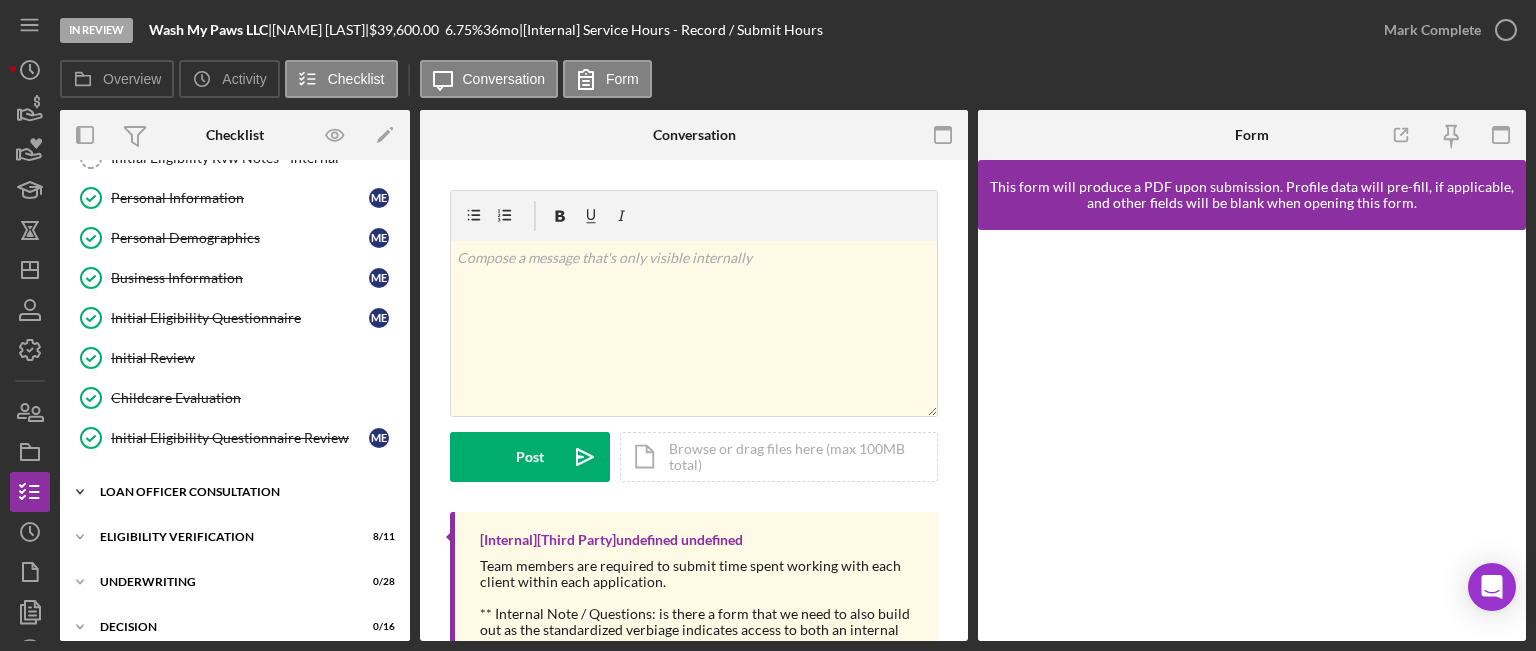 click on "Icon/Expander Loan Officer Consultation 1 / 3" at bounding box center (235, 492) 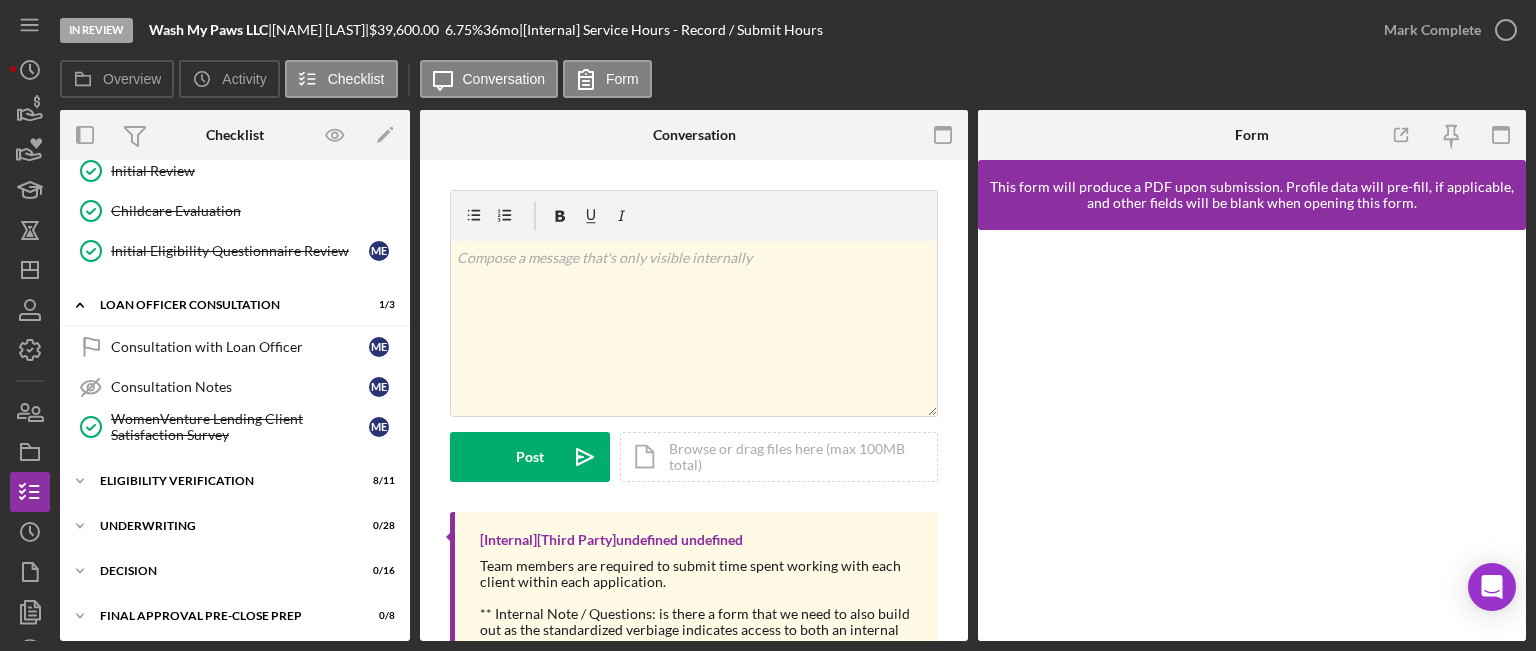 scroll, scrollTop: 308, scrollLeft: 0, axis: vertical 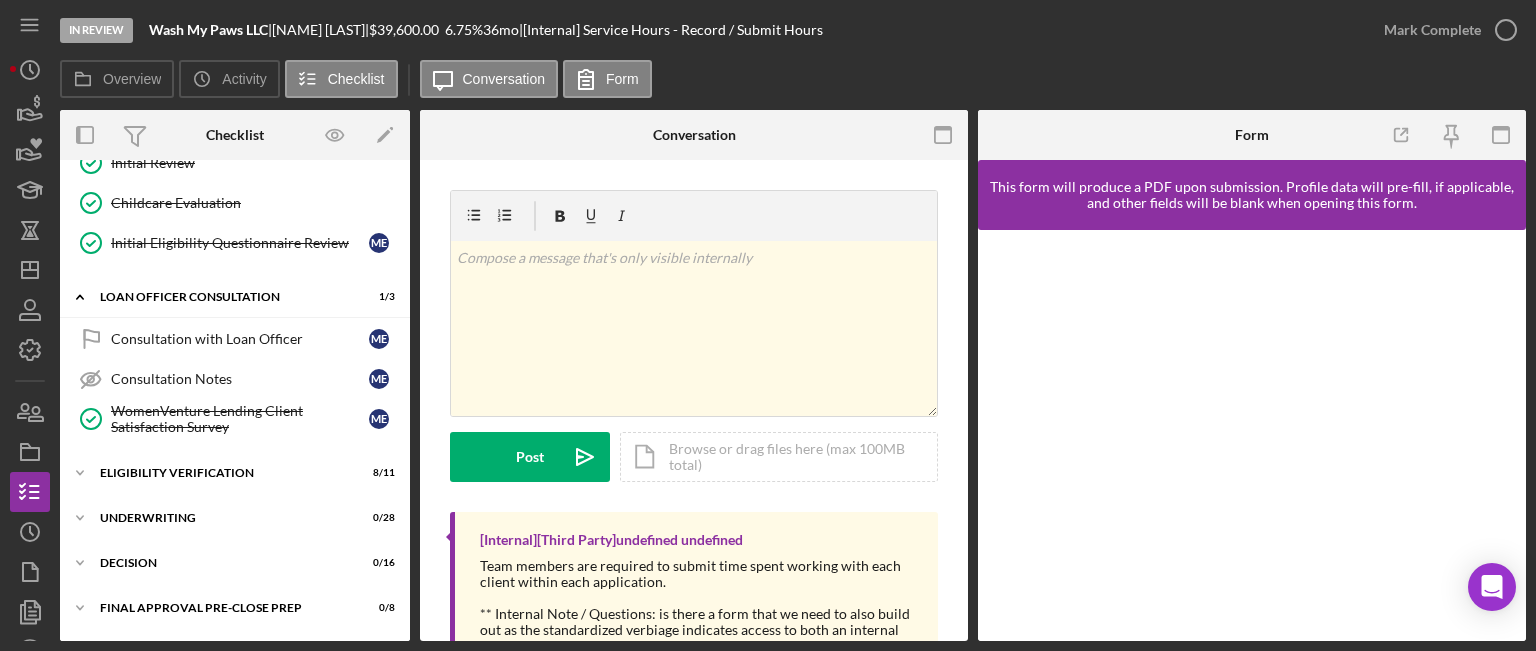 drag, startPoint x: 406, startPoint y: 403, endPoint x: 432, endPoint y: 541, distance: 140.42792 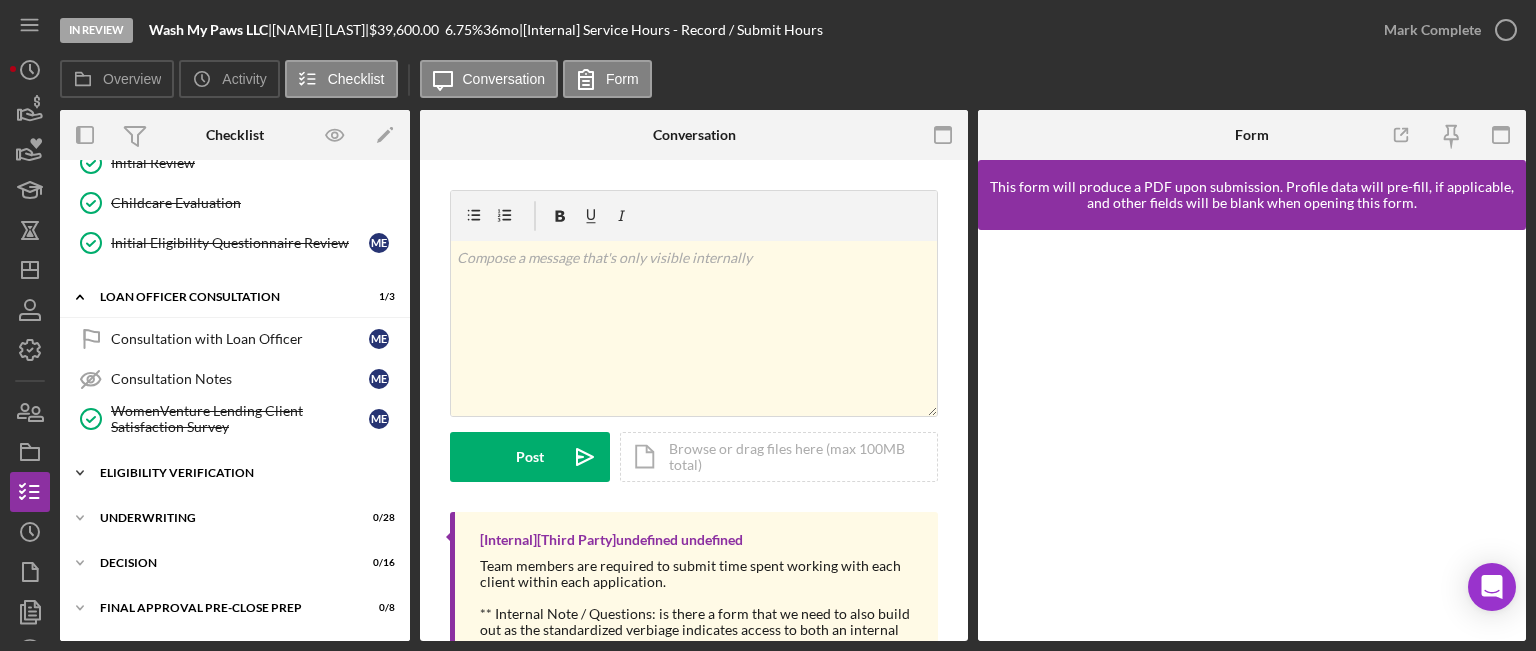 click on "Icon/Expander" 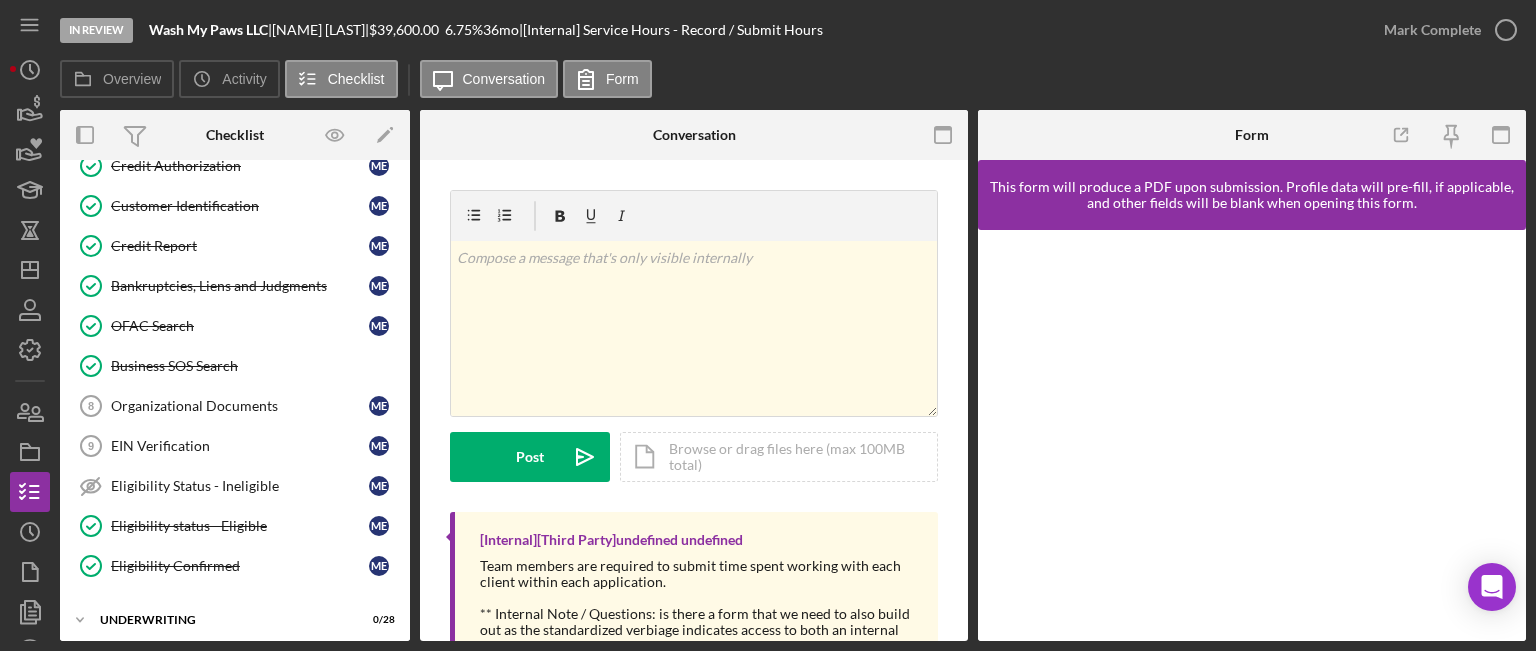 scroll, scrollTop: 673, scrollLeft: 0, axis: vertical 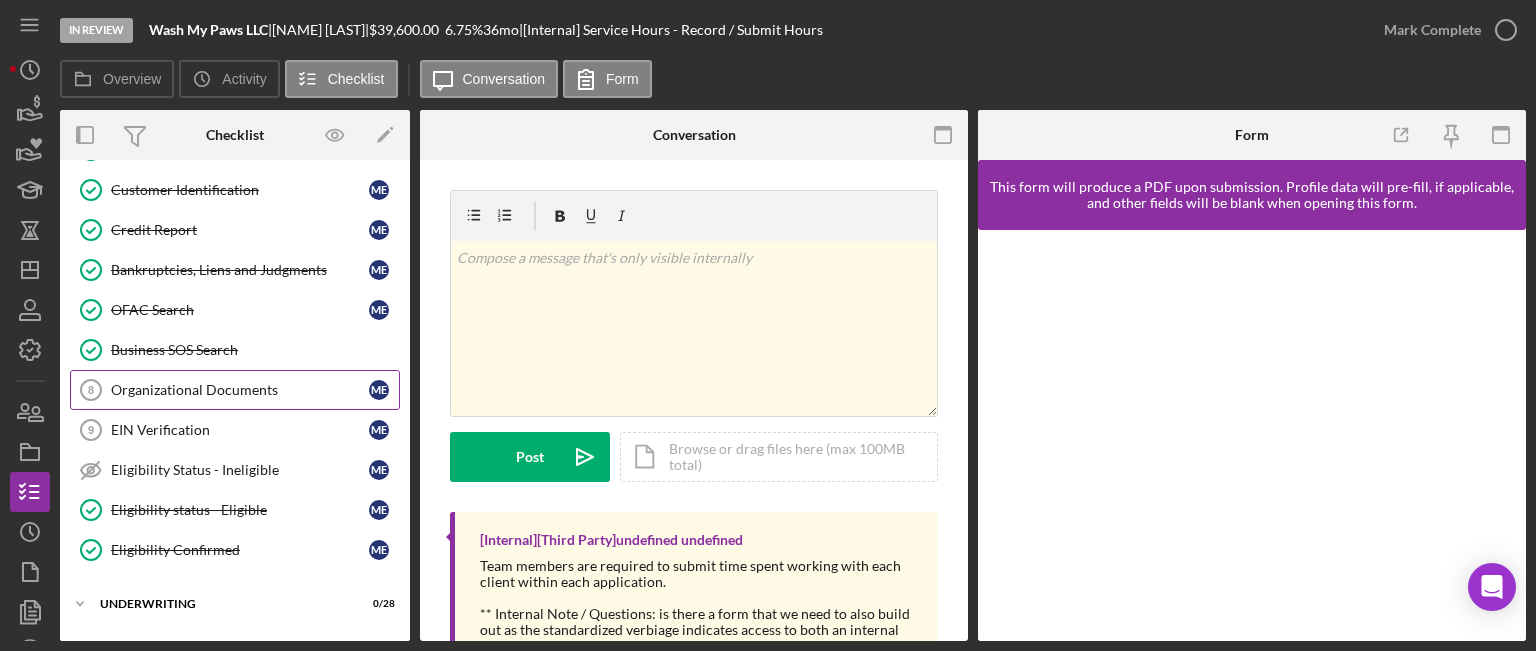click on "Organizational Documents" at bounding box center (240, 390) 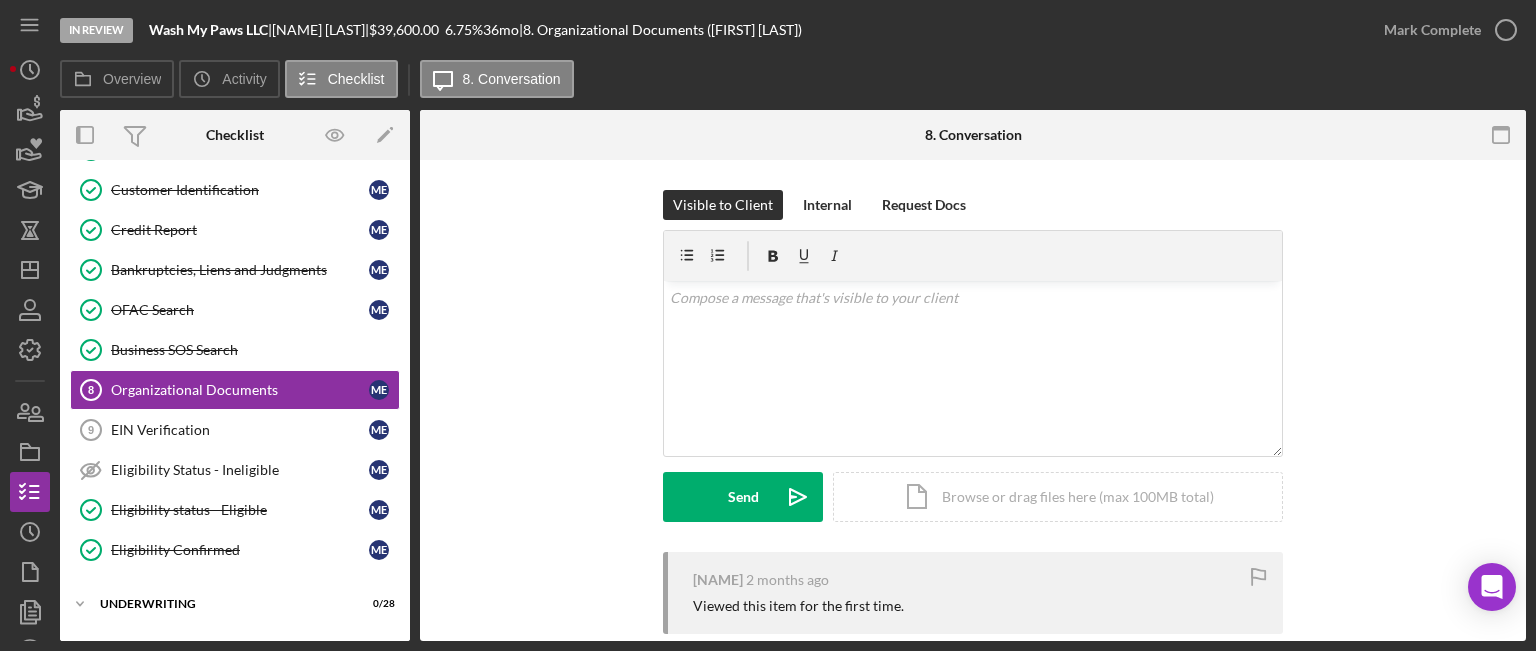 click on "Visible to Client Internal Request Docs v Color teal Color pink Remove color Add row above Add row below Add column before Add column after Merge cells Split cells Remove column Remove row Remove table Send Icon/icon-invite-send Icon/Document Browse or drag files here (max 100MB total) Tap to choose files or take a photo Cancel Send Icon/icon-invite-send" at bounding box center [973, 371] 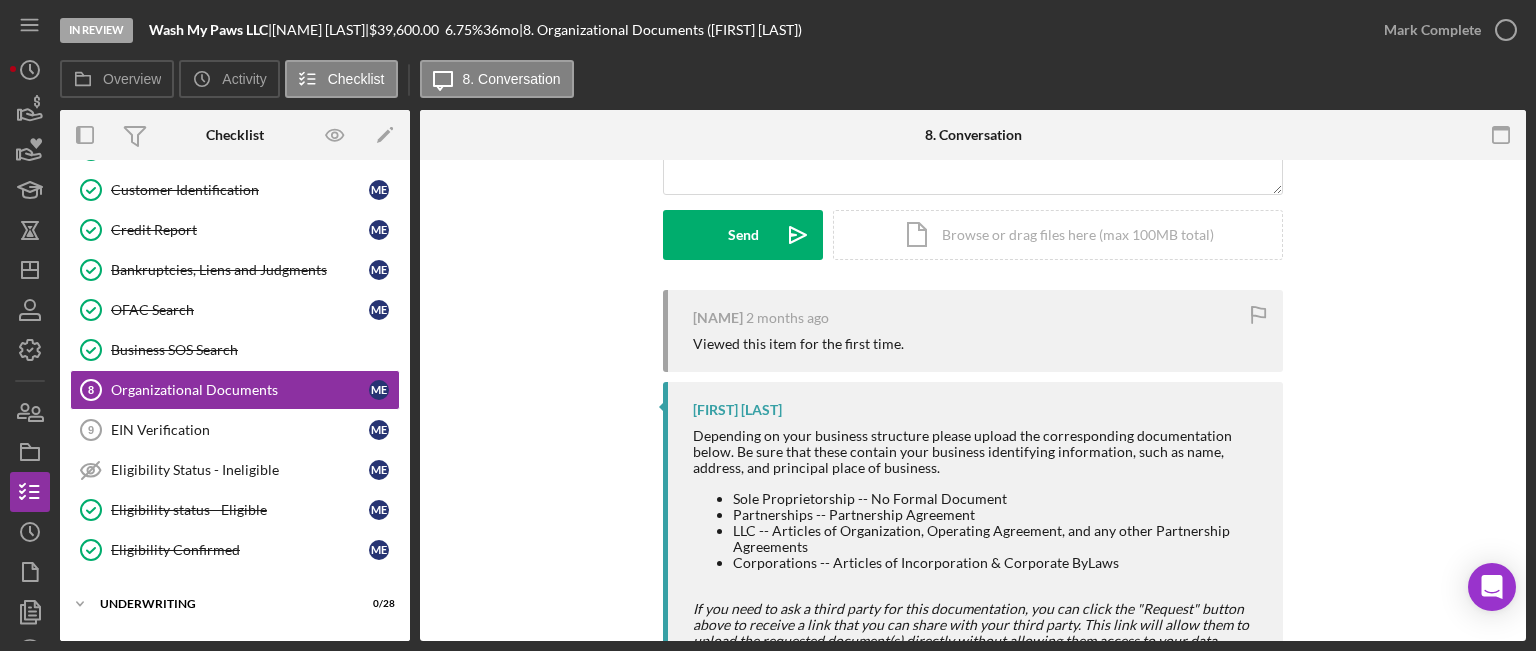 scroll, scrollTop: 345, scrollLeft: 0, axis: vertical 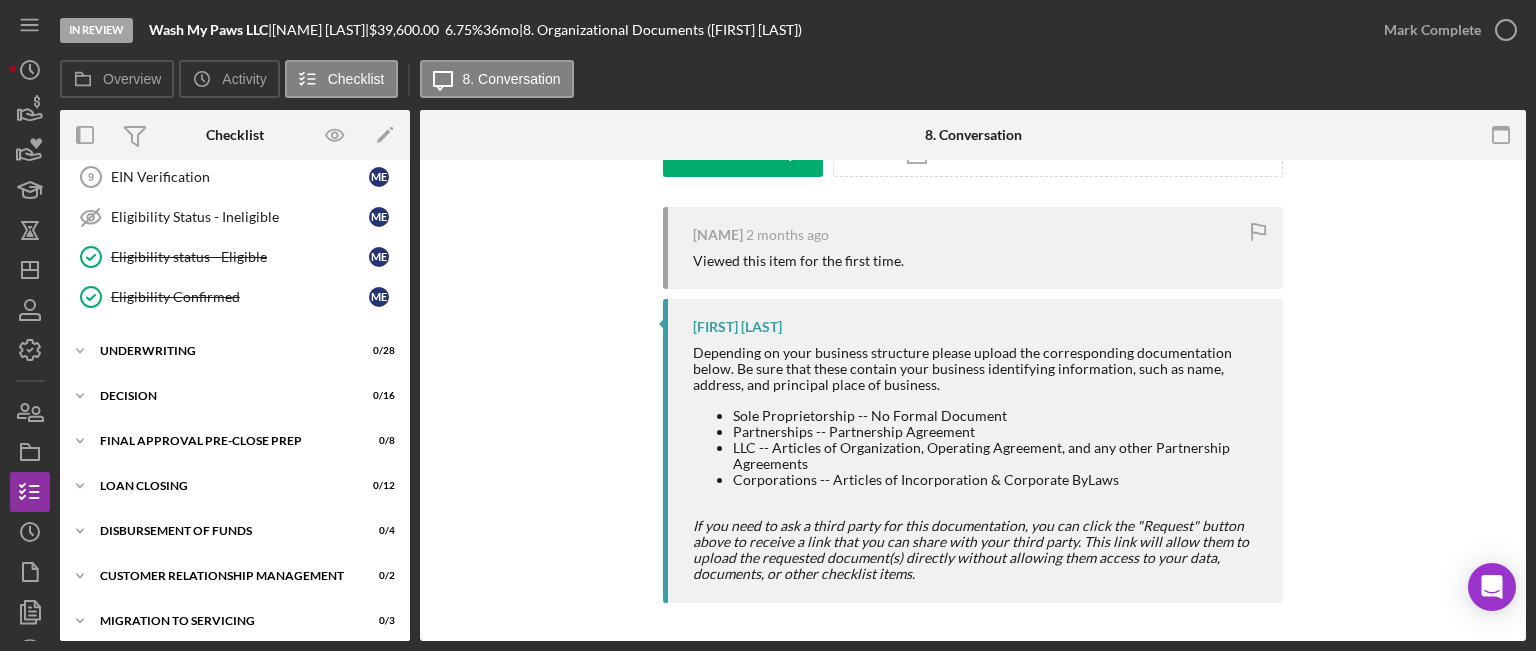 drag, startPoint x: 404, startPoint y: 400, endPoint x: 422, endPoint y: 510, distance: 111.463 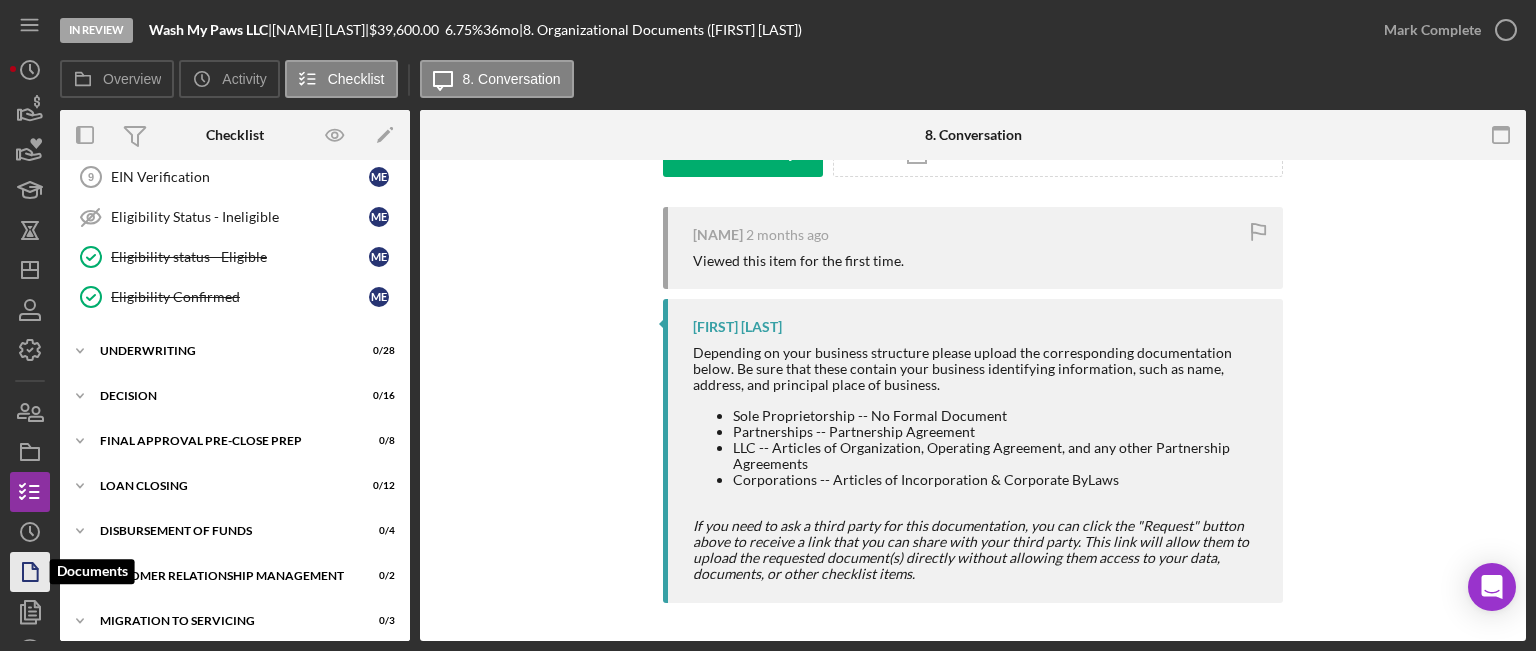 click 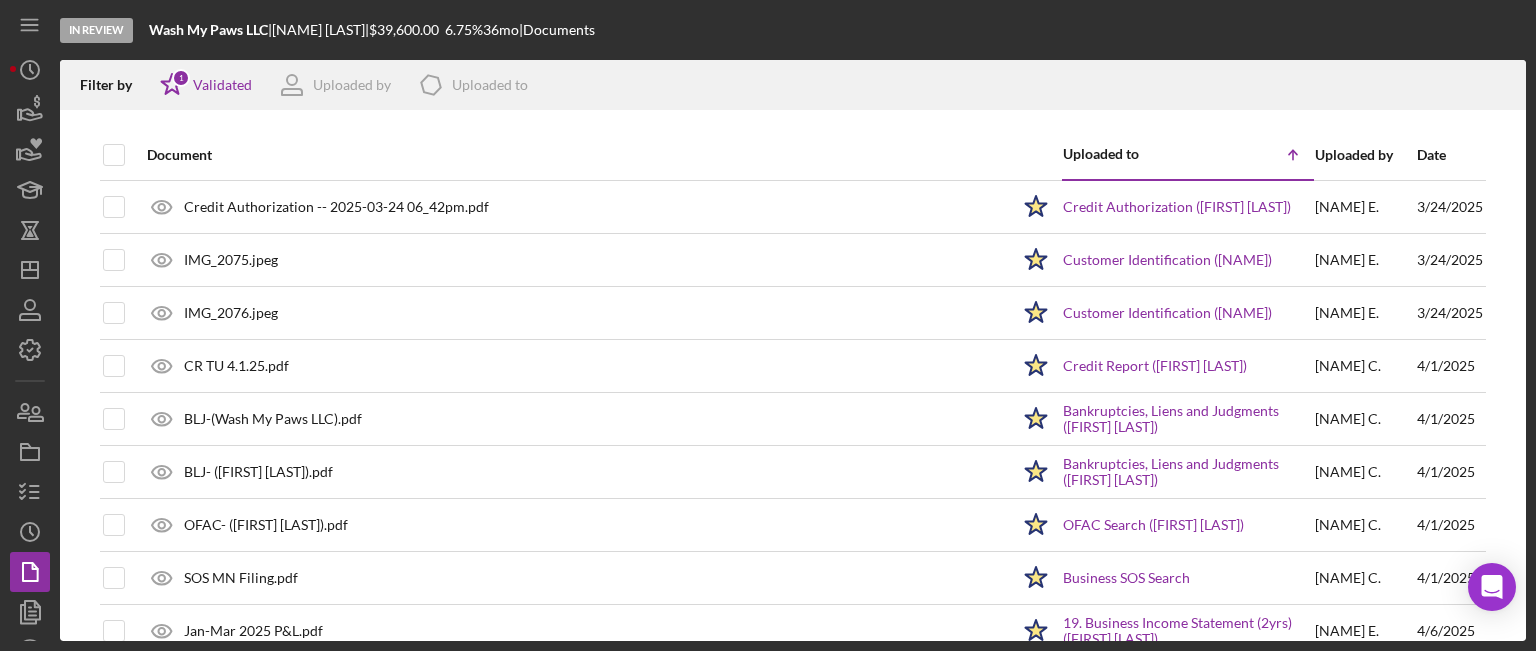 click on "Date" at bounding box center [1450, 155] 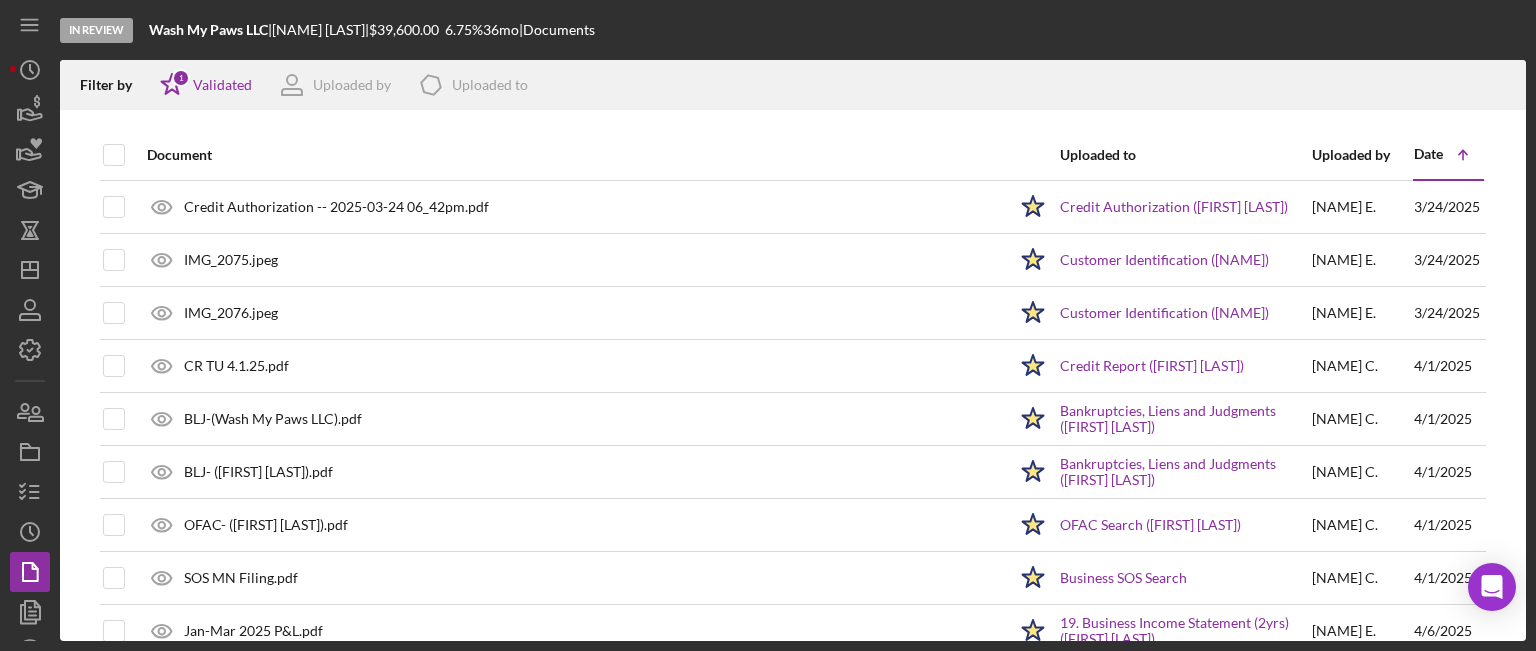 click on "Date" at bounding box center [1428, 154] 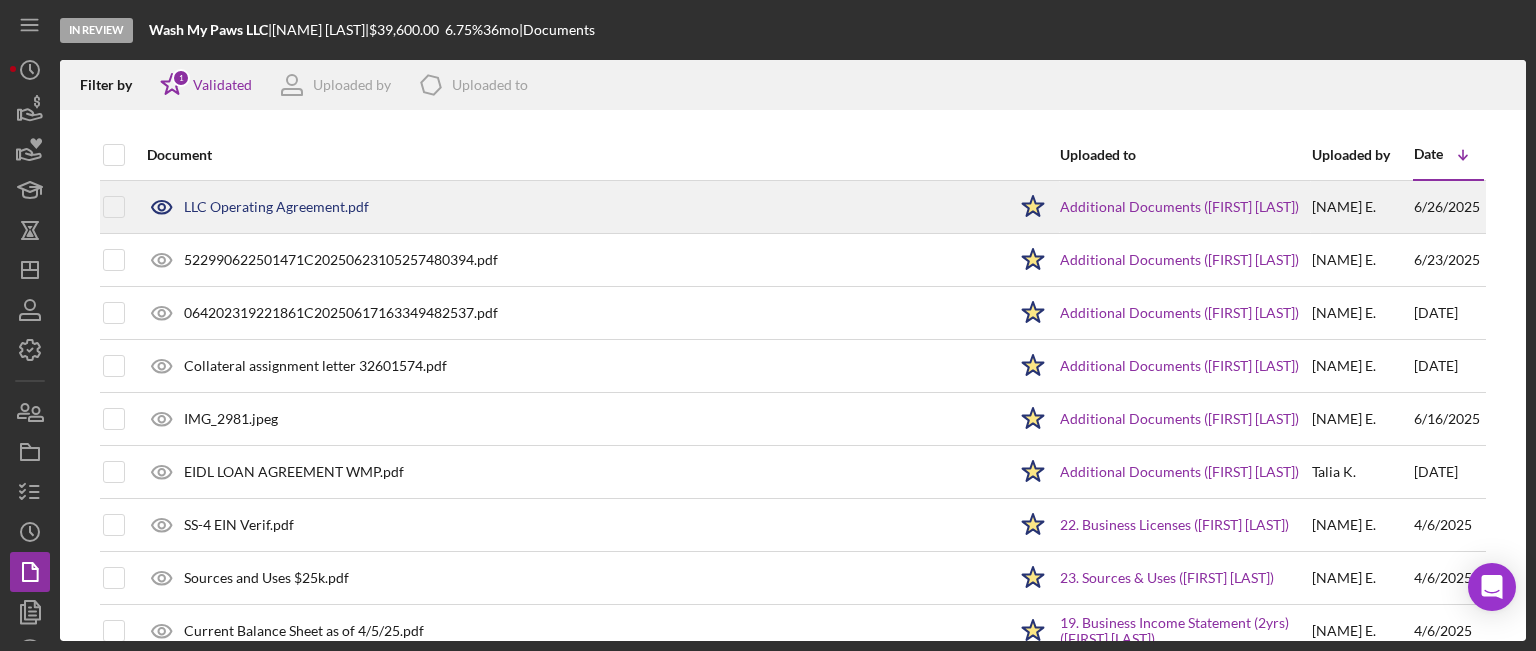 click on "LLC Operating Agreement.pdf" at bounding box center [571, 207] 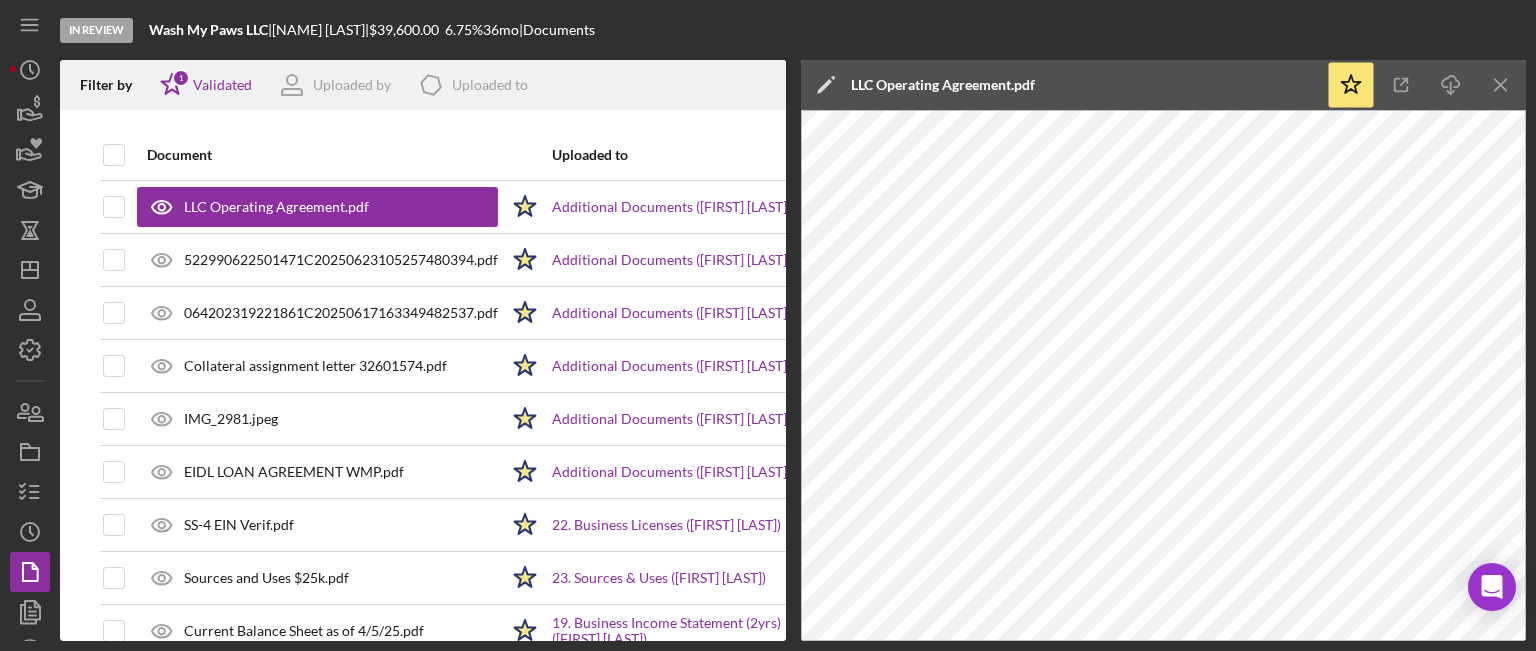 drag, startPoint x: 1526, startPoint y: 201, endPoint x: 1535, endPoint y: 690, distance: 489.08282 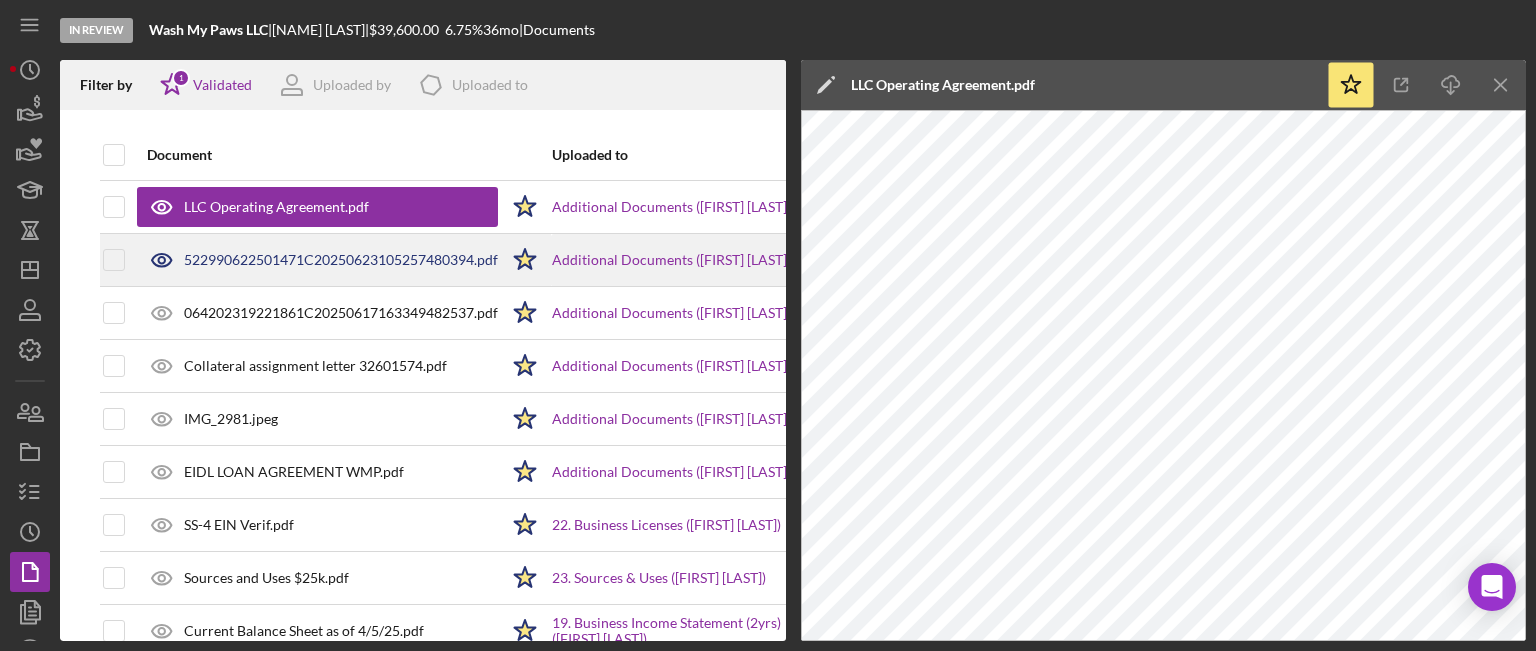 click on "522990622501471C20250623105257480394.pdf" at bounding box center (317, 260) 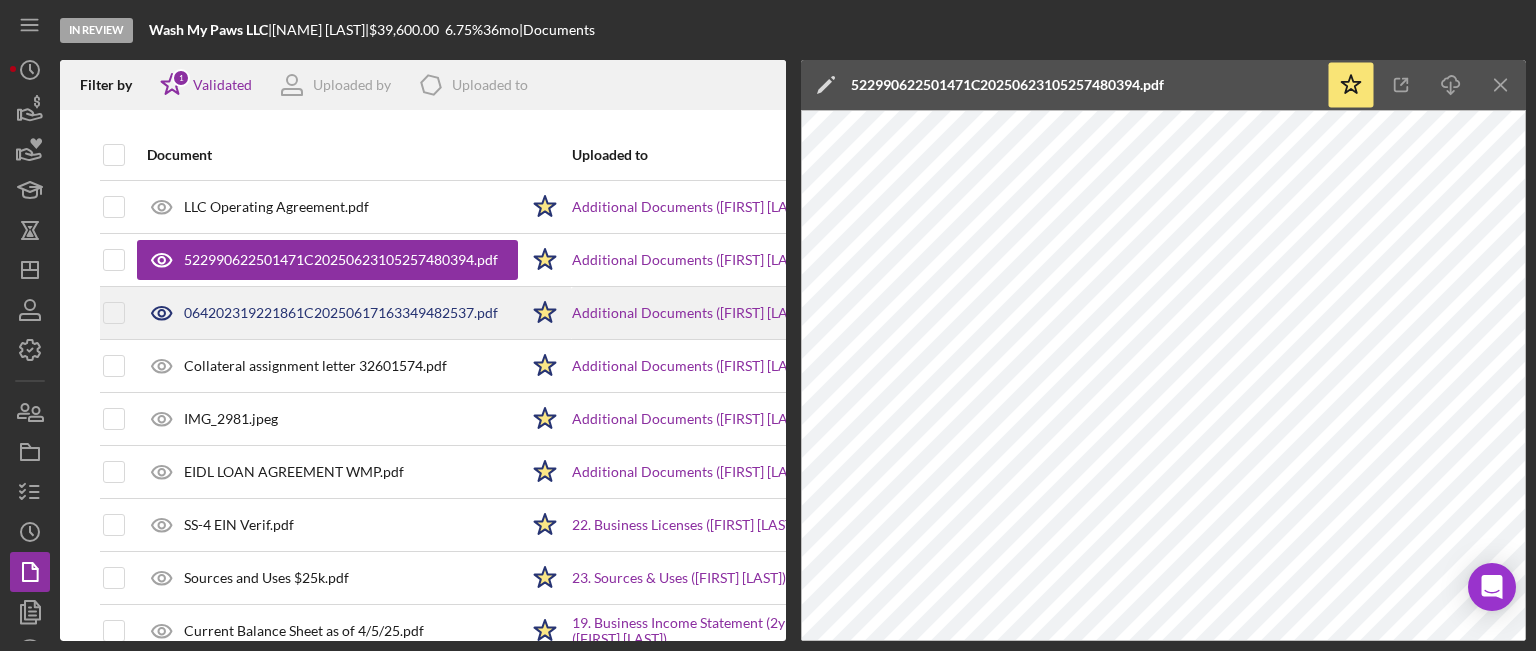 click on "064202319221861C20250617163349482537.pdf" at bounding box center (341, 313) 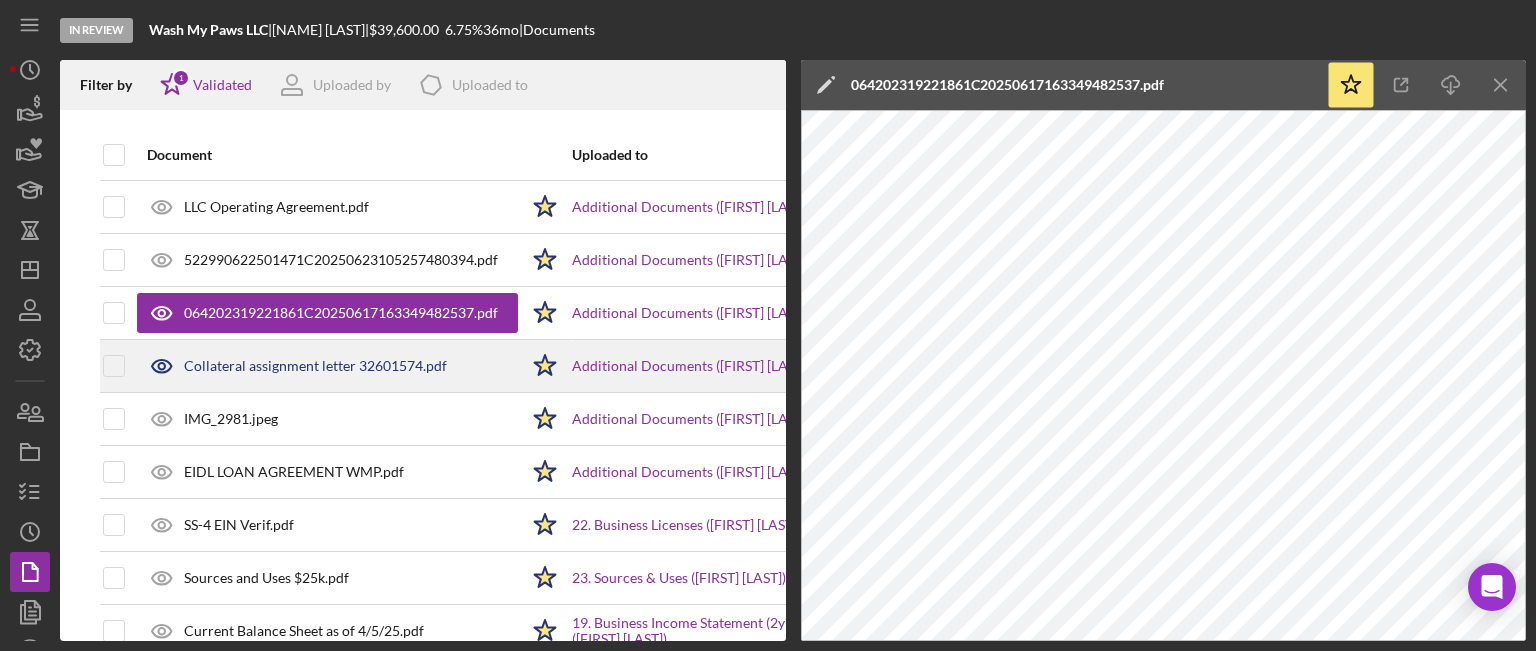 click on "Collateral assignment letter 32601574.pdf" at bounding box center (327, 366) 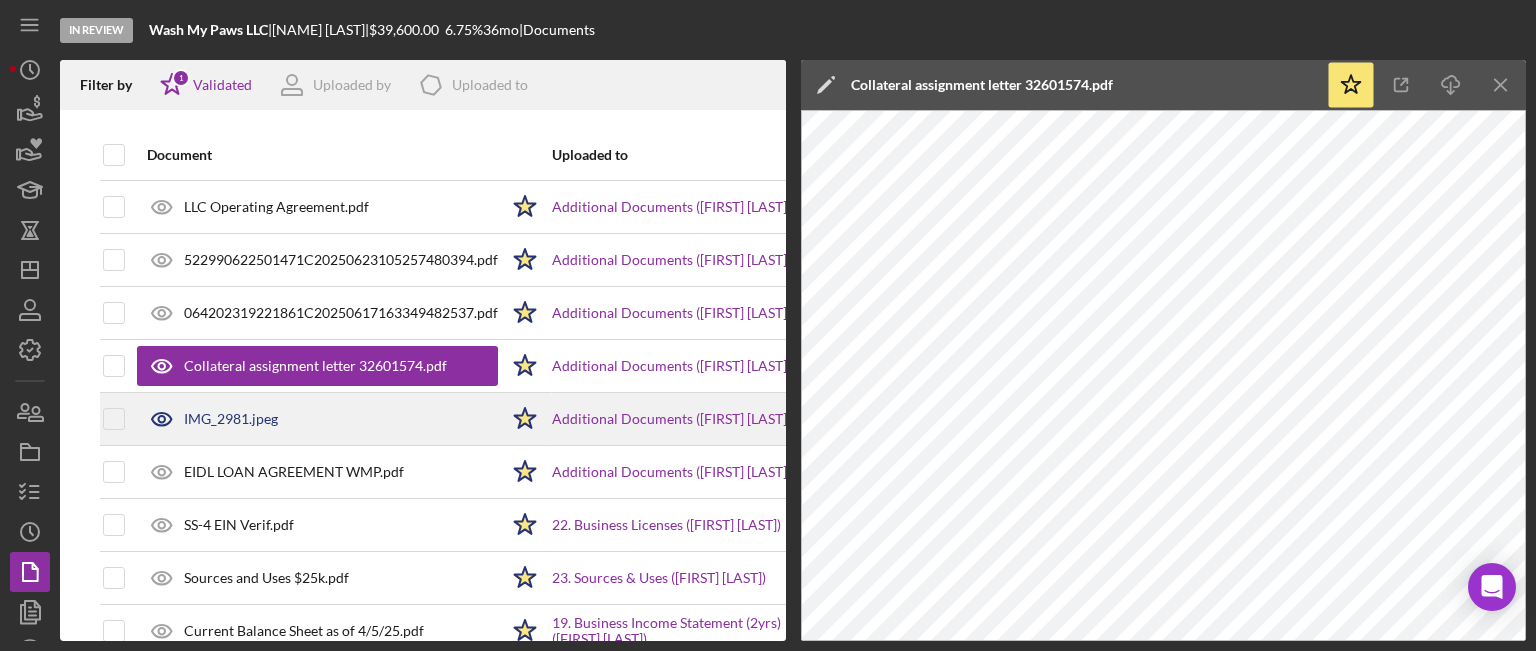 click on "IMG_2981.jpeg" at bounding box center [317, 419] 